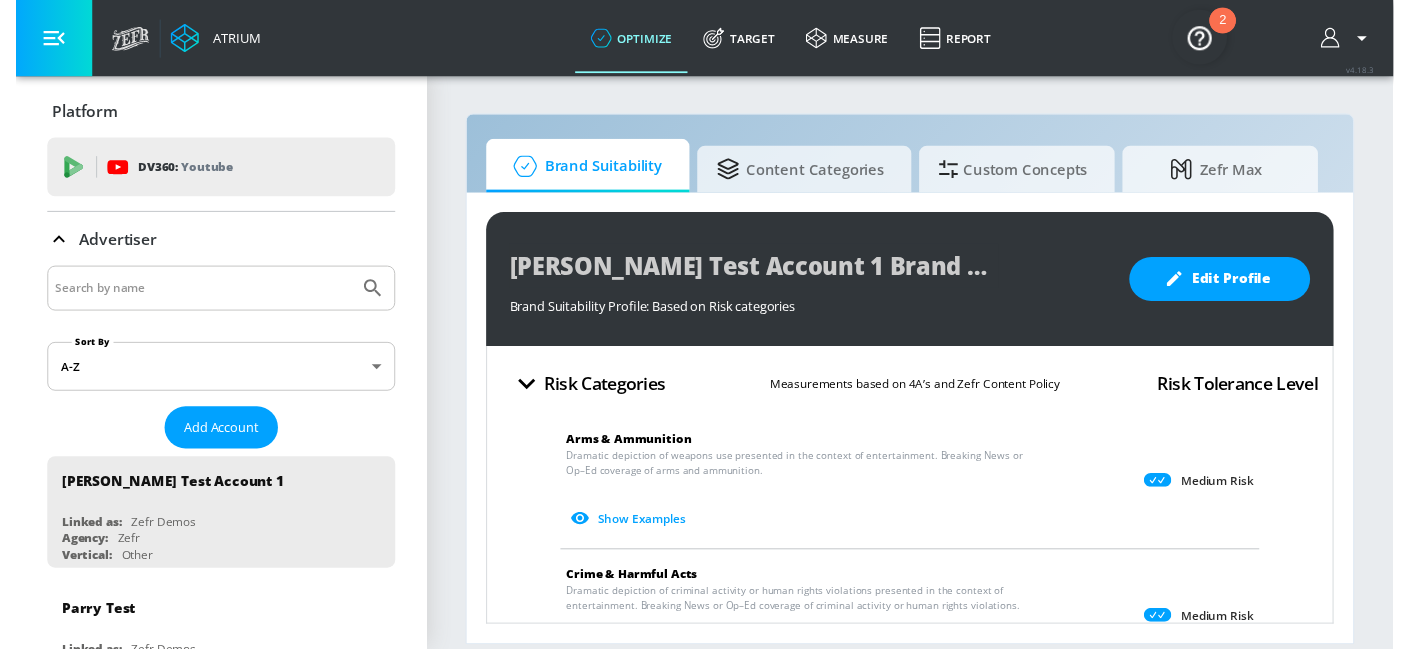 scroll, scrollTop: 0, scrollLeft: 0, axis: both 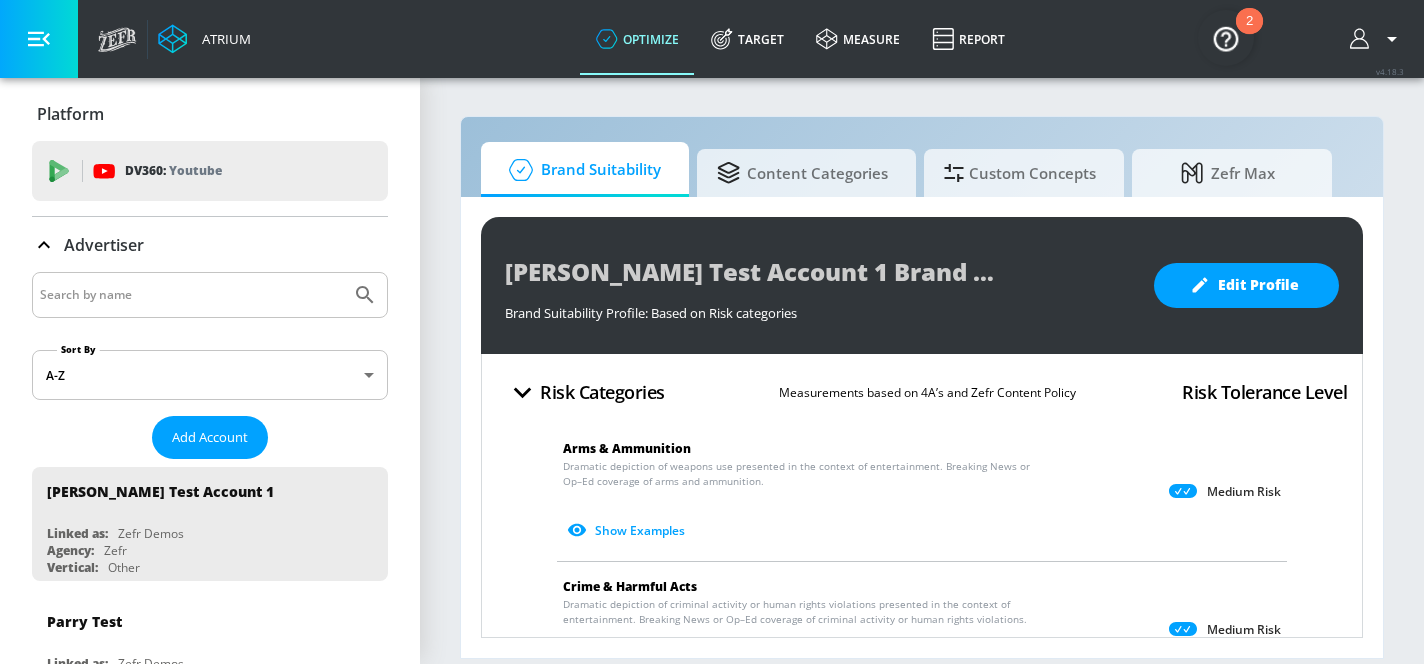 click on "Target" at bounding box center [747, 39] 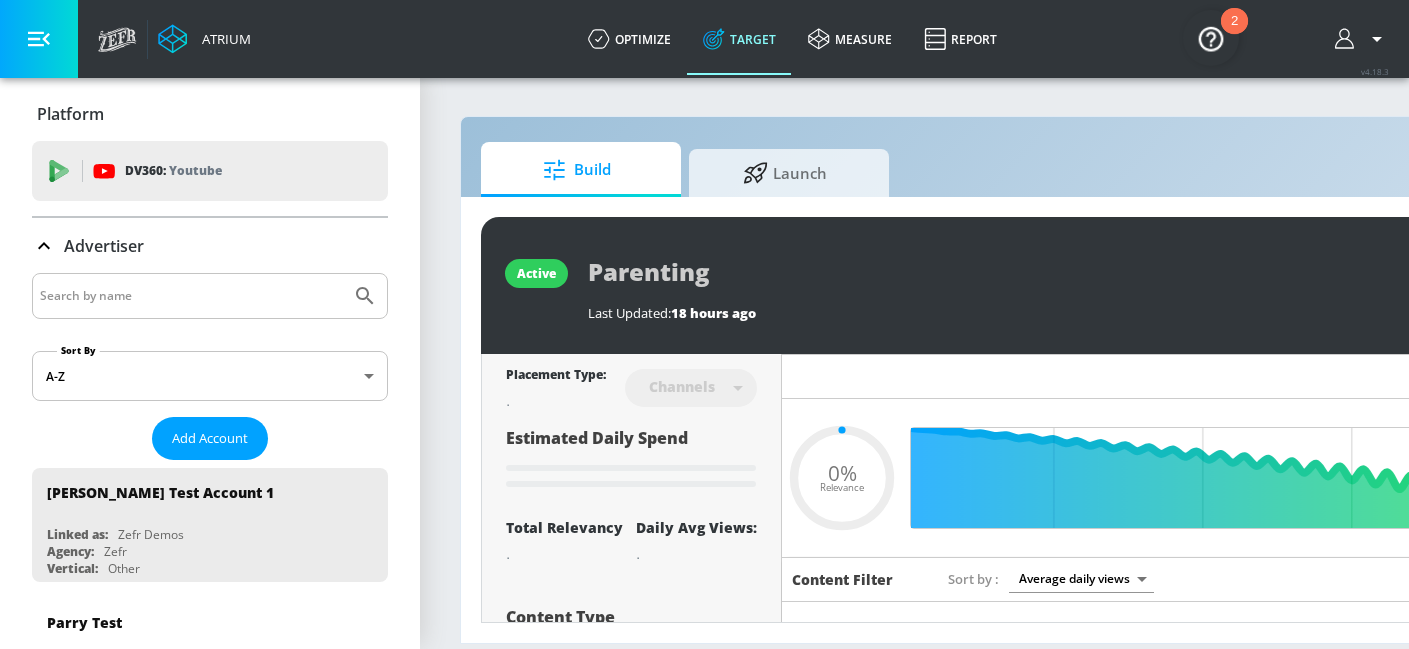 type on "0.05" 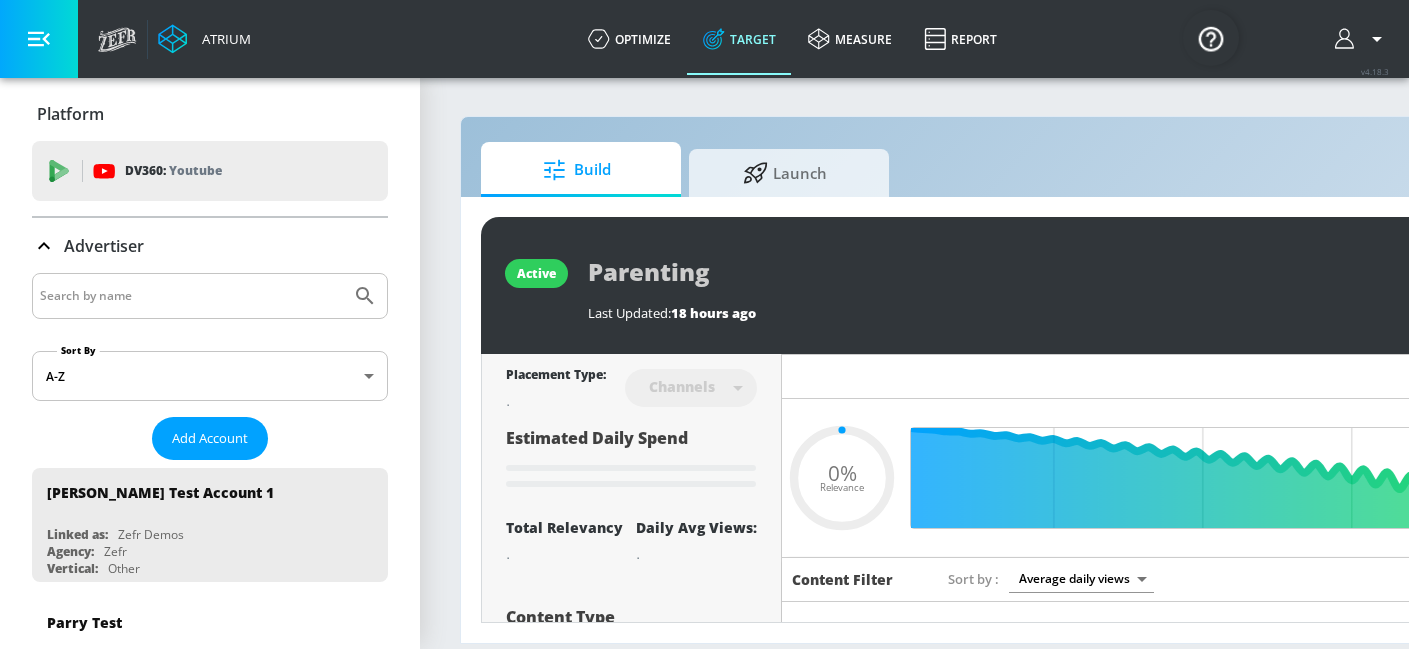 click at bounding box center (191, 296) 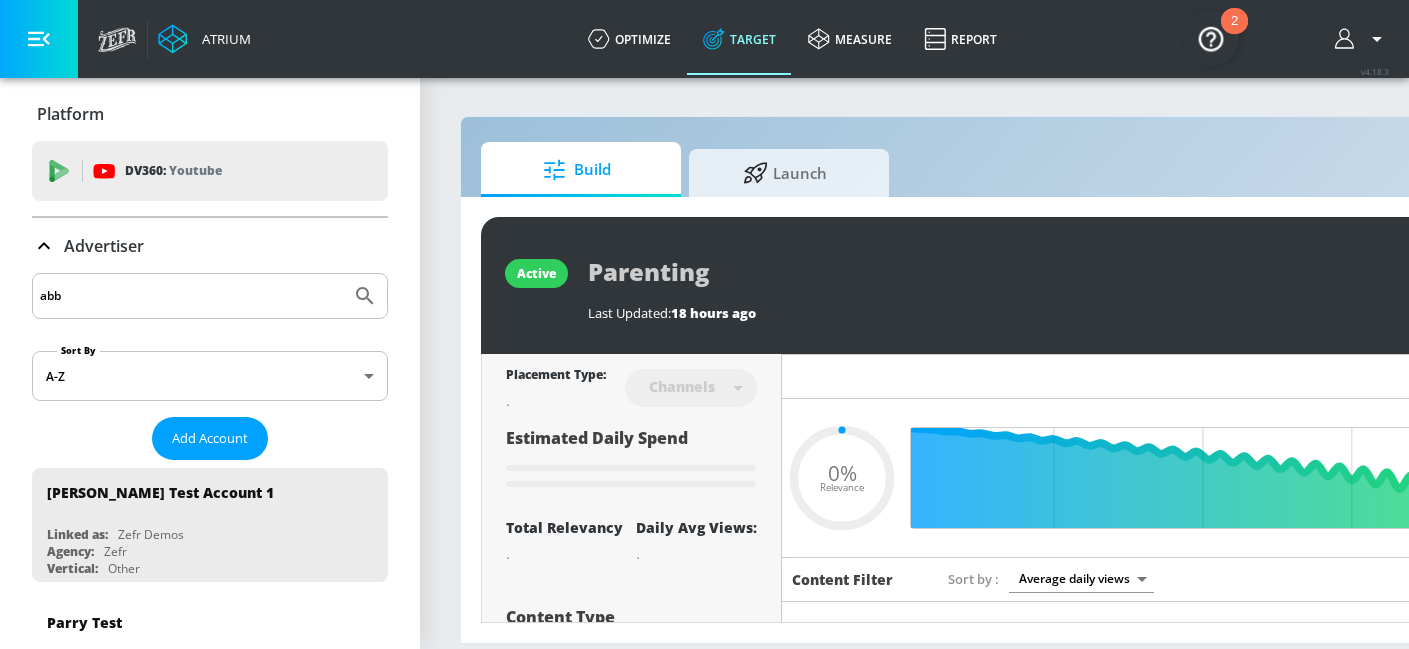 type on "abbc" 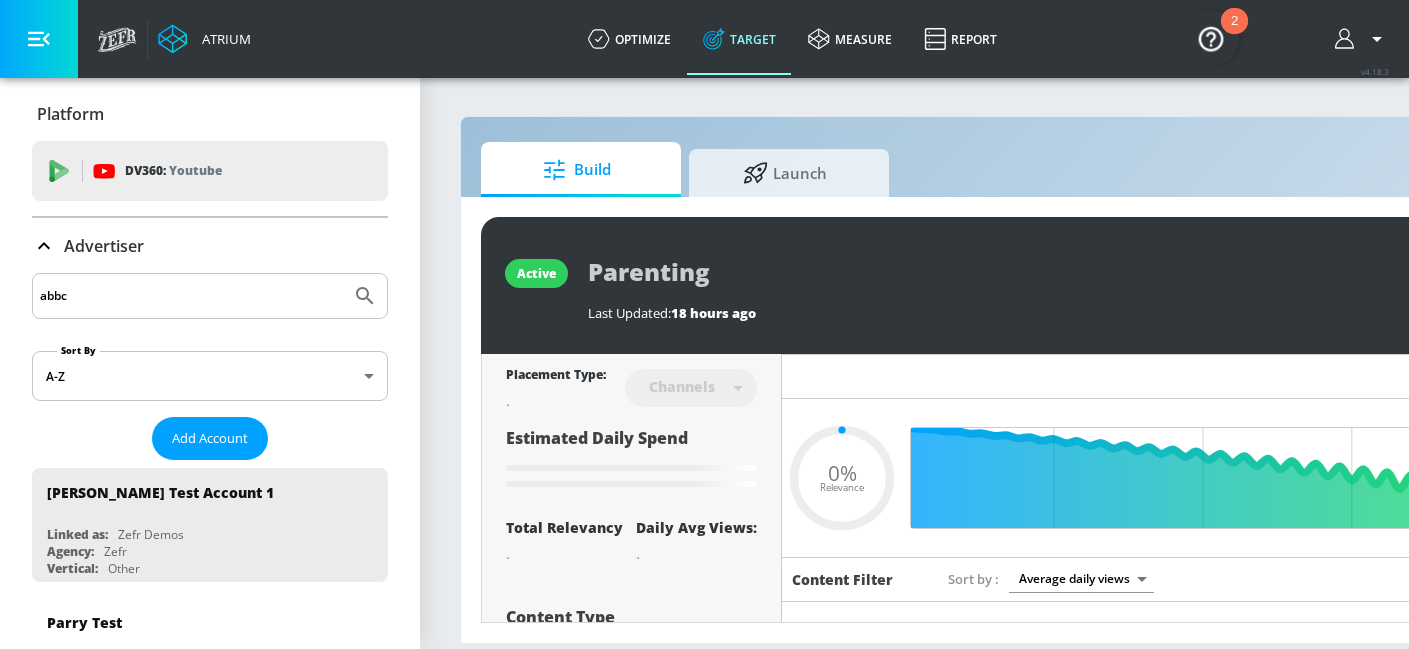 type on "0.75" 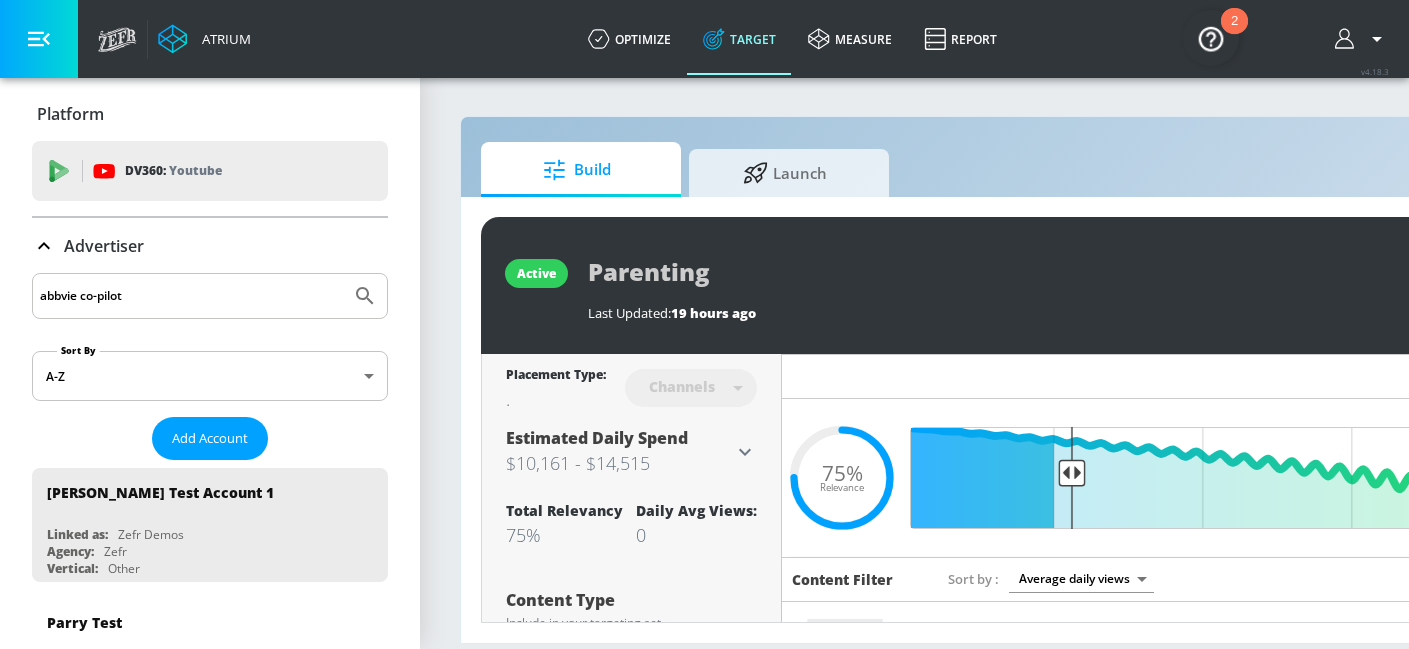 type on "abbvie co-pilot" 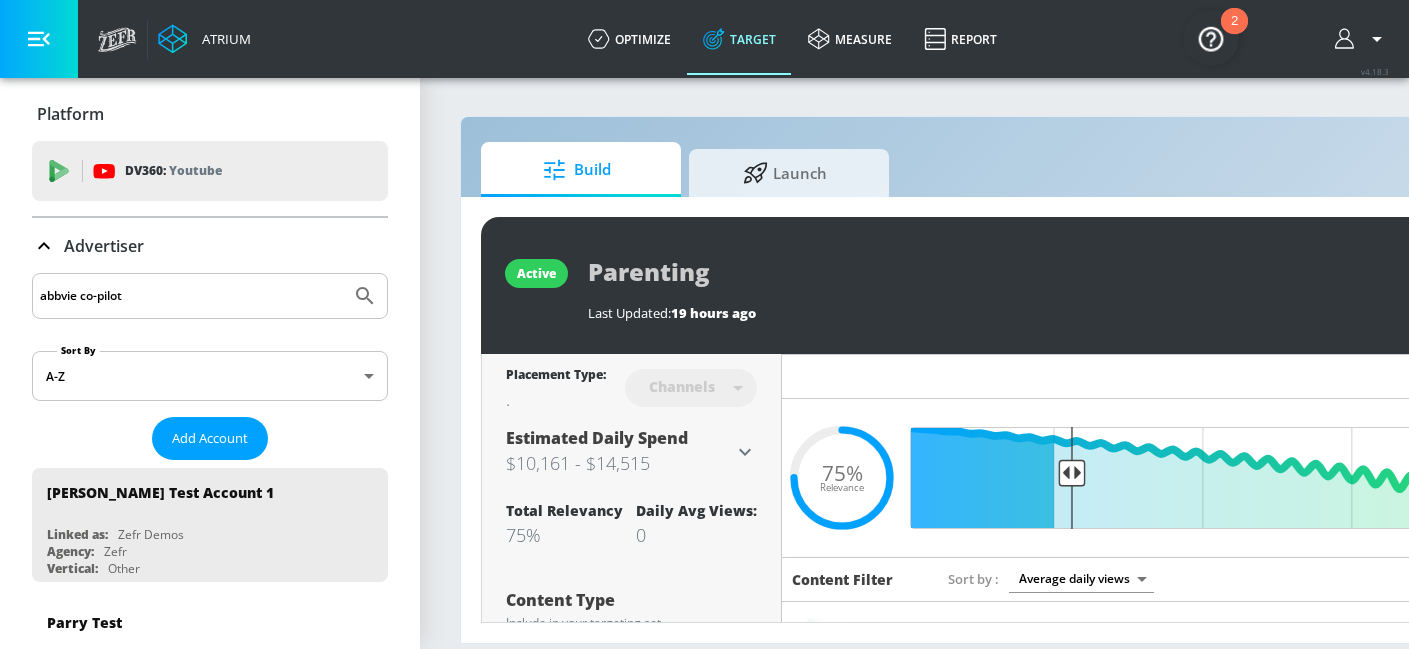 click at bounding box center (365, 296) 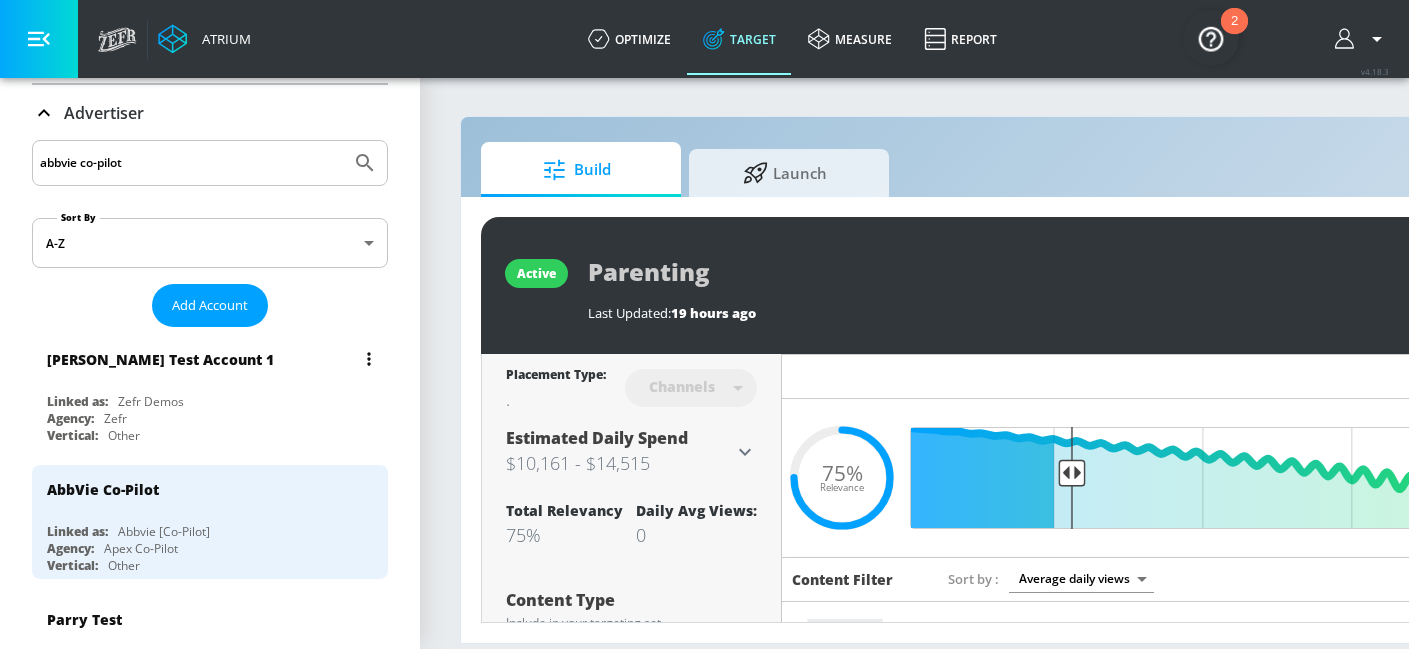 scroll, scrollTop: 176, scrollLeft: 0, axis: vertical 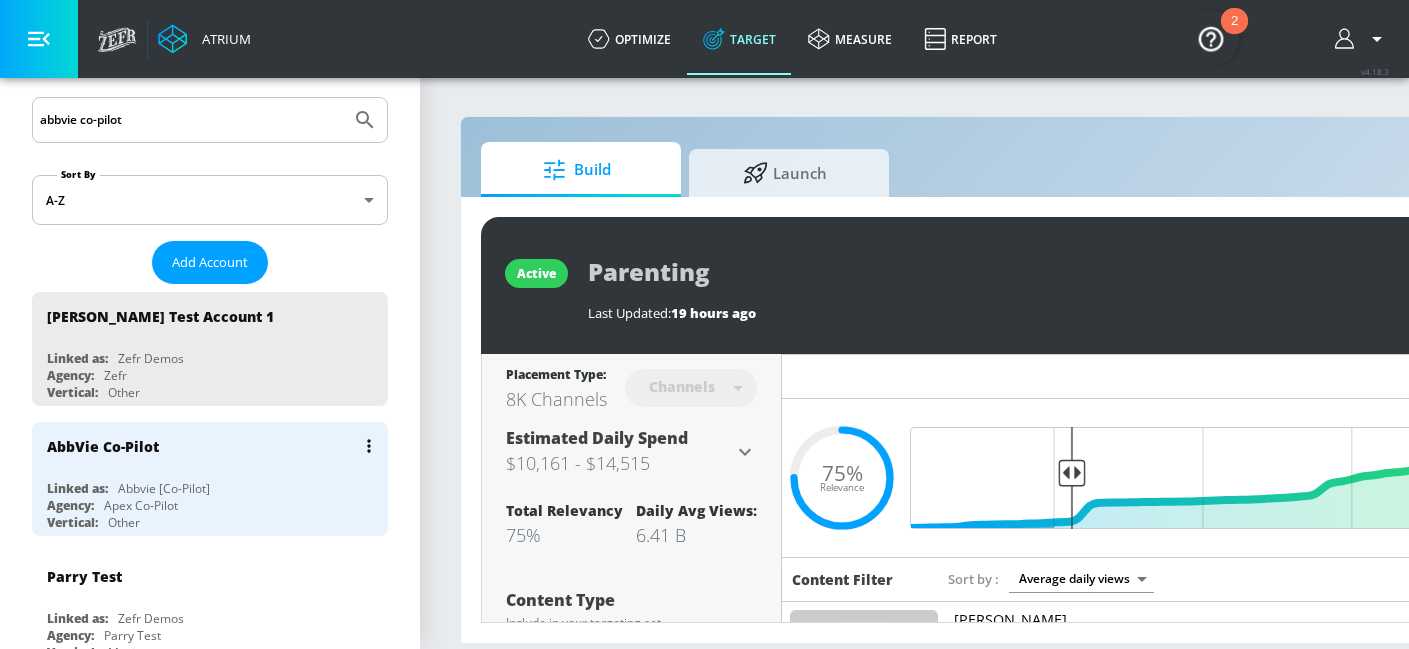 click on "Linked as: Abbvie [Co-Pilot]" at bounding box center [215, 488] 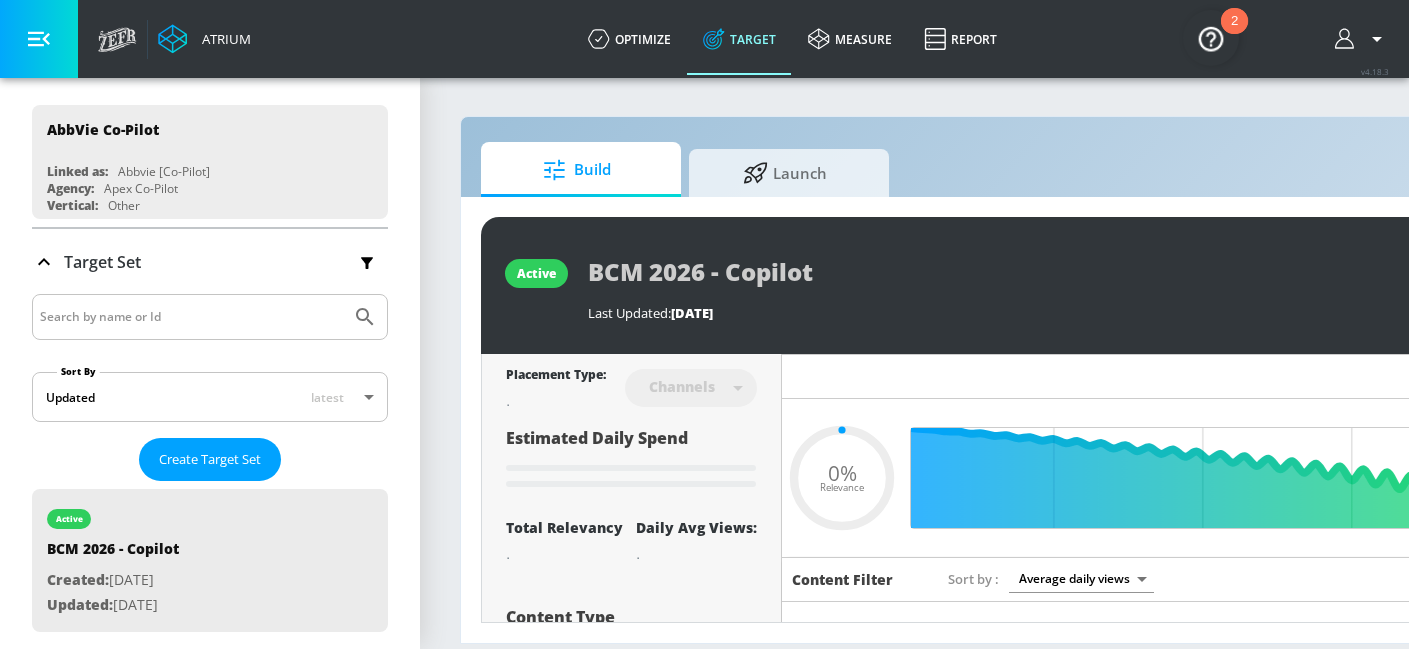 type on "0.52" 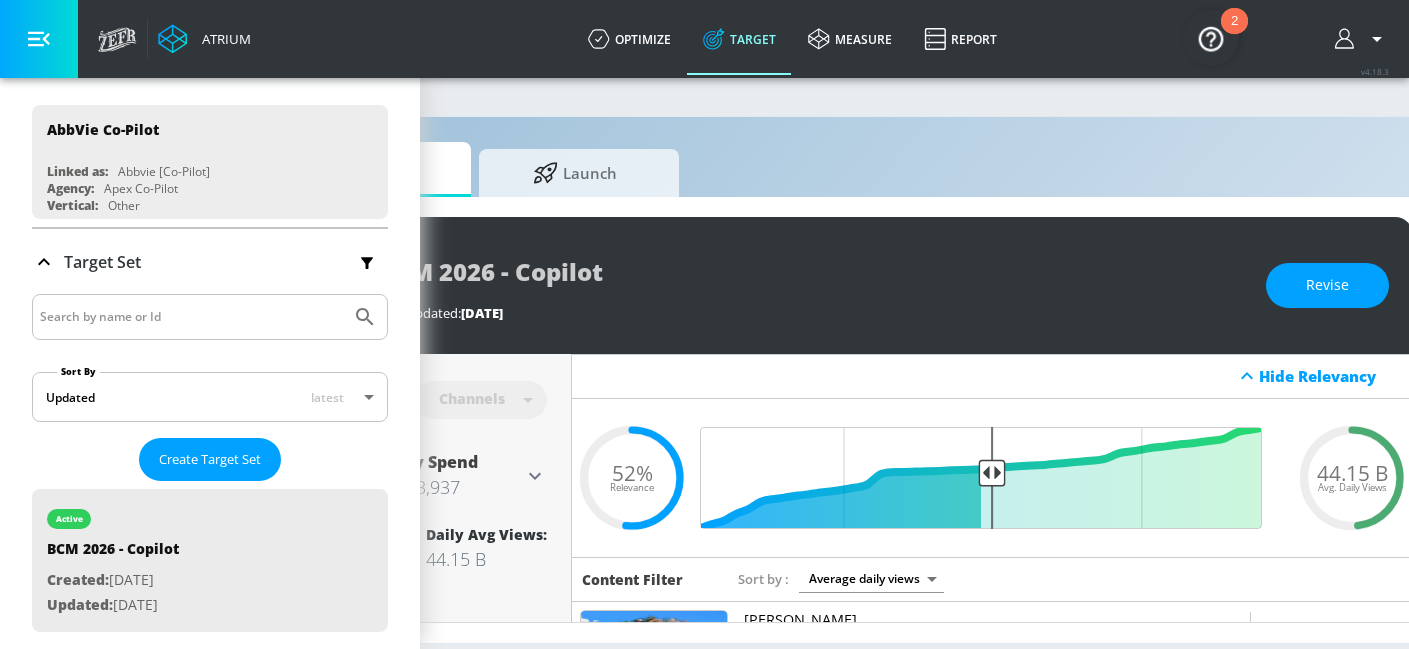 scroll, scrollTop: 0, scrollLeft: 290, axis: horizontal 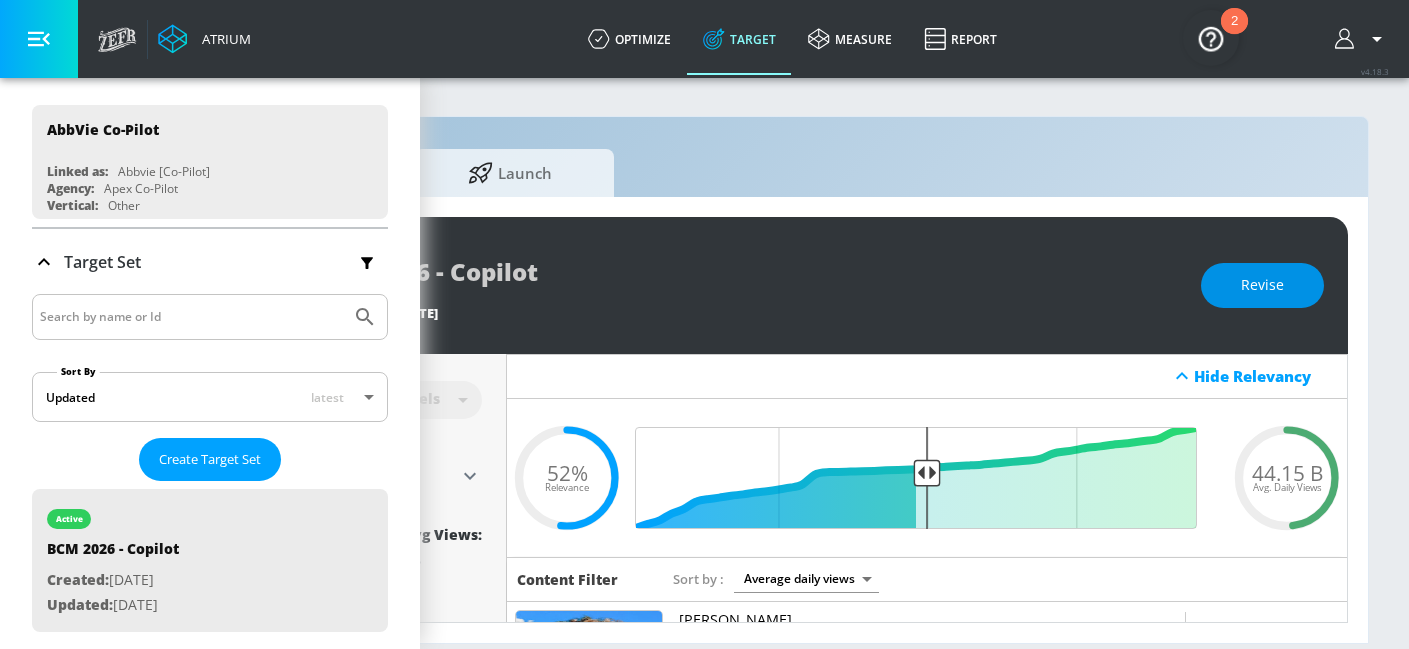 click on "Revise" at bounding box center [1262, 285] 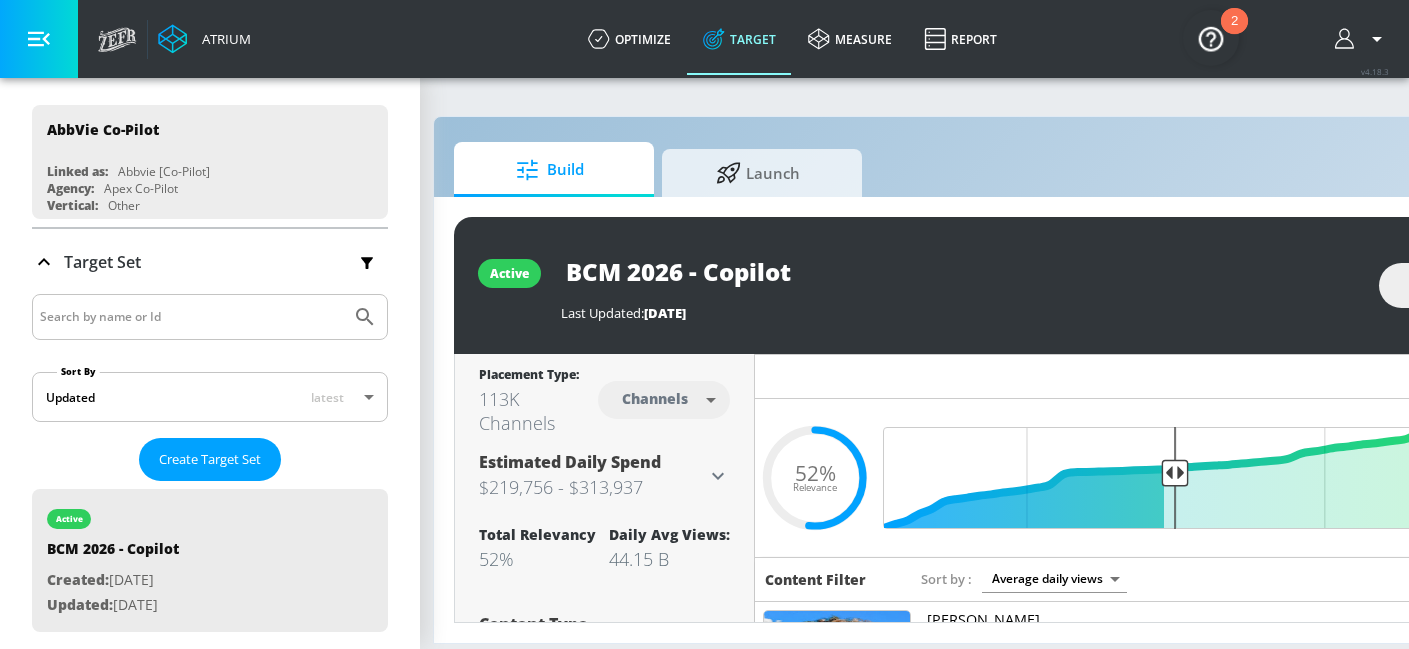 scroll, scrollTop: 0, scrollLeft: 0, axis: both 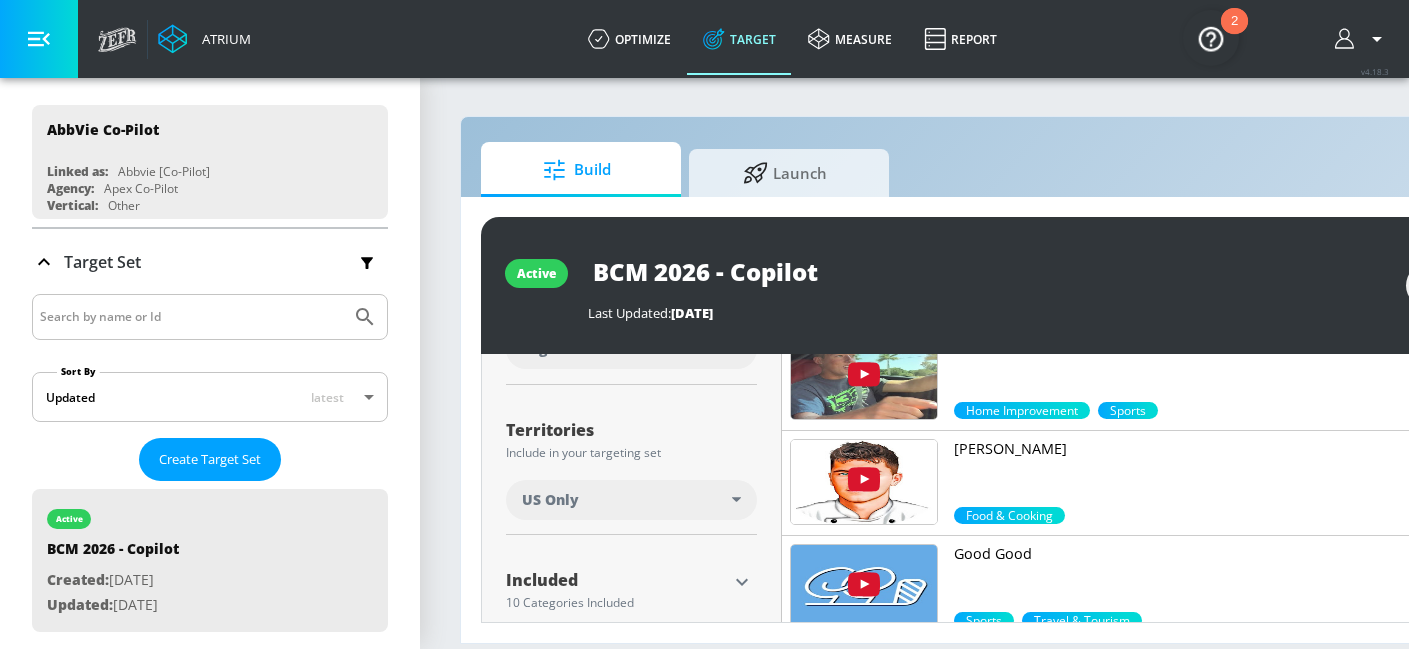click 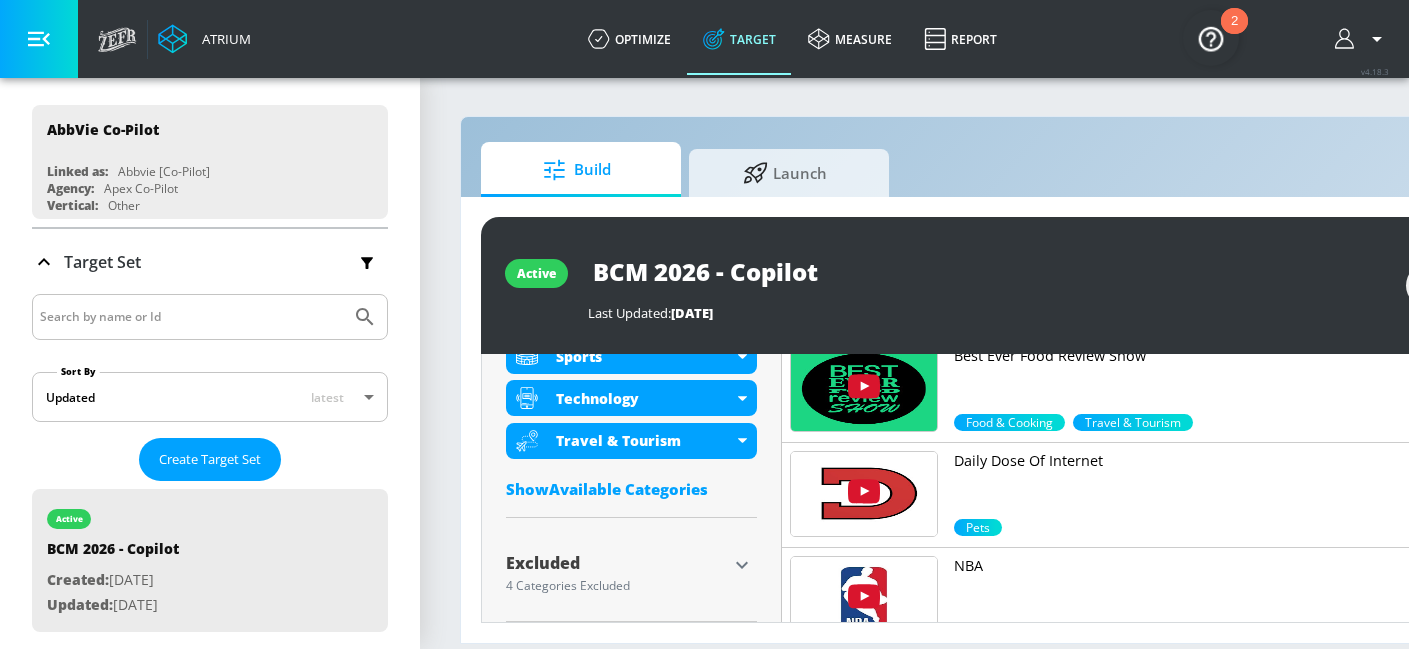 scroll, scrollTop: 1099, scrollLeft: 0, axis: vertical 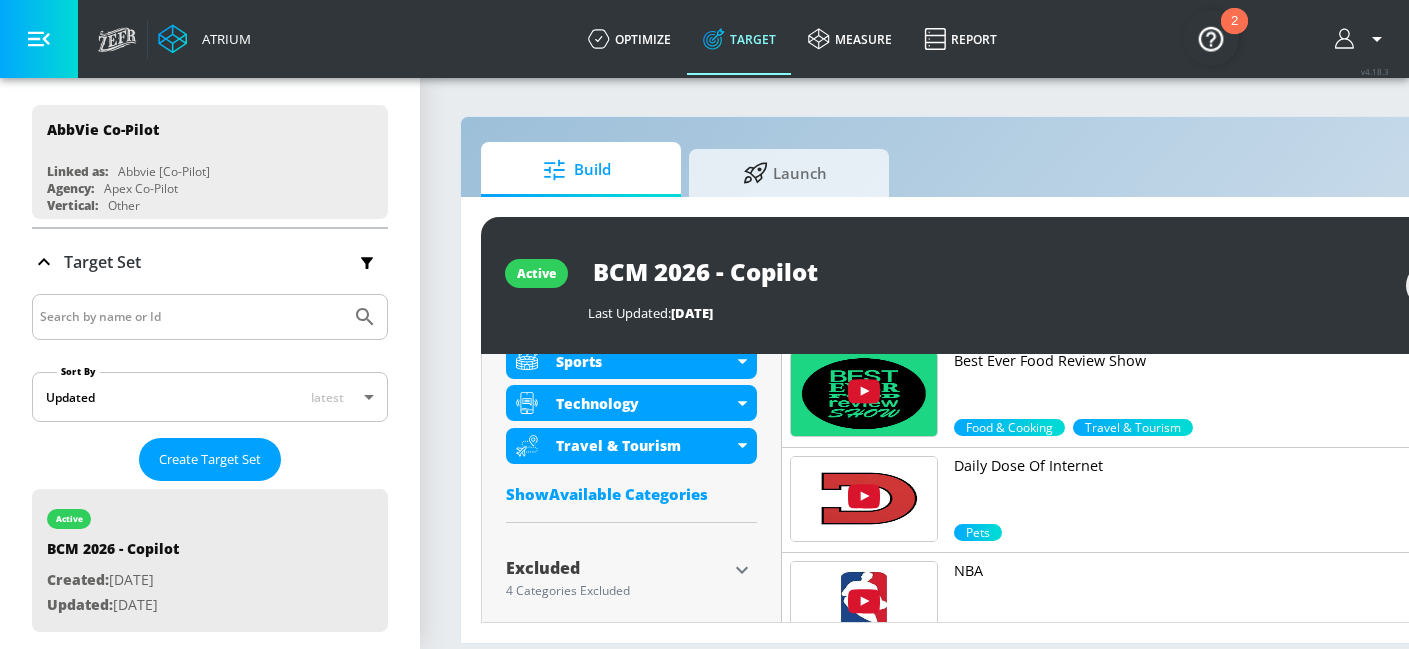 click on "Show  Available Categories" at bounding box center [631, 494] 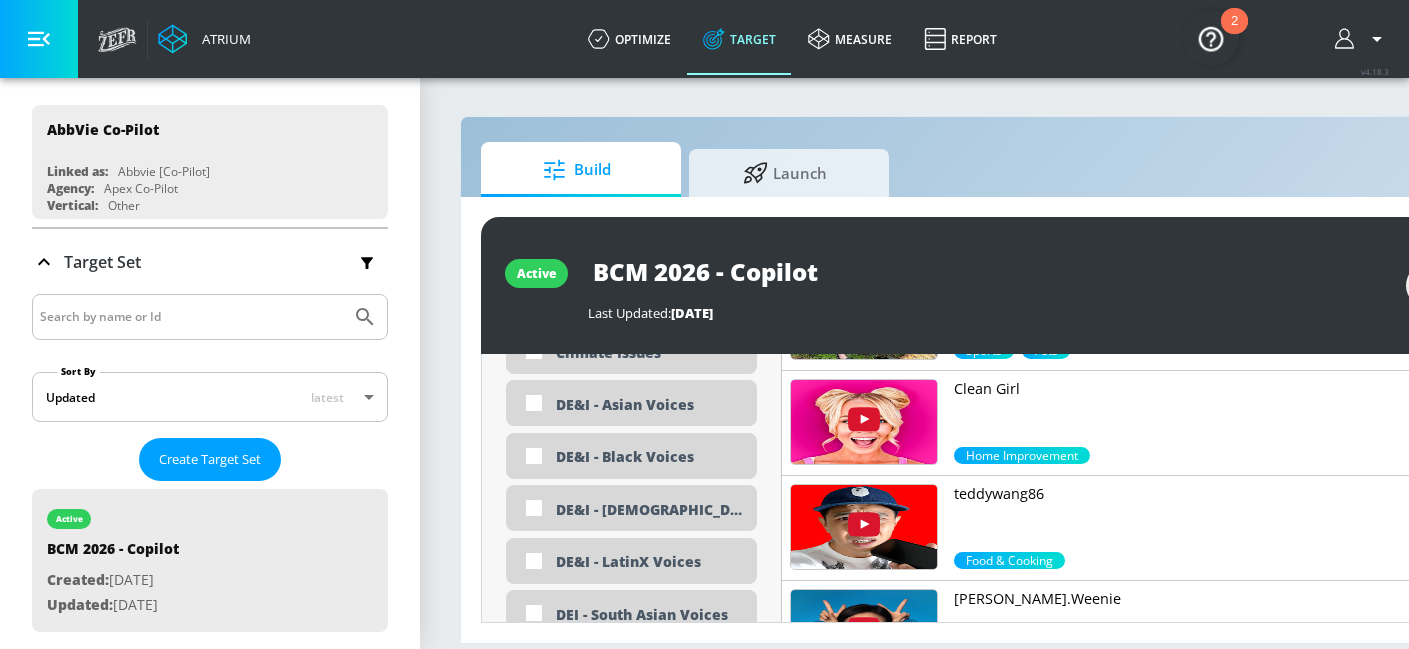 scroll, scrollTop: 1969, scrollLeft: 0, axis: vertical 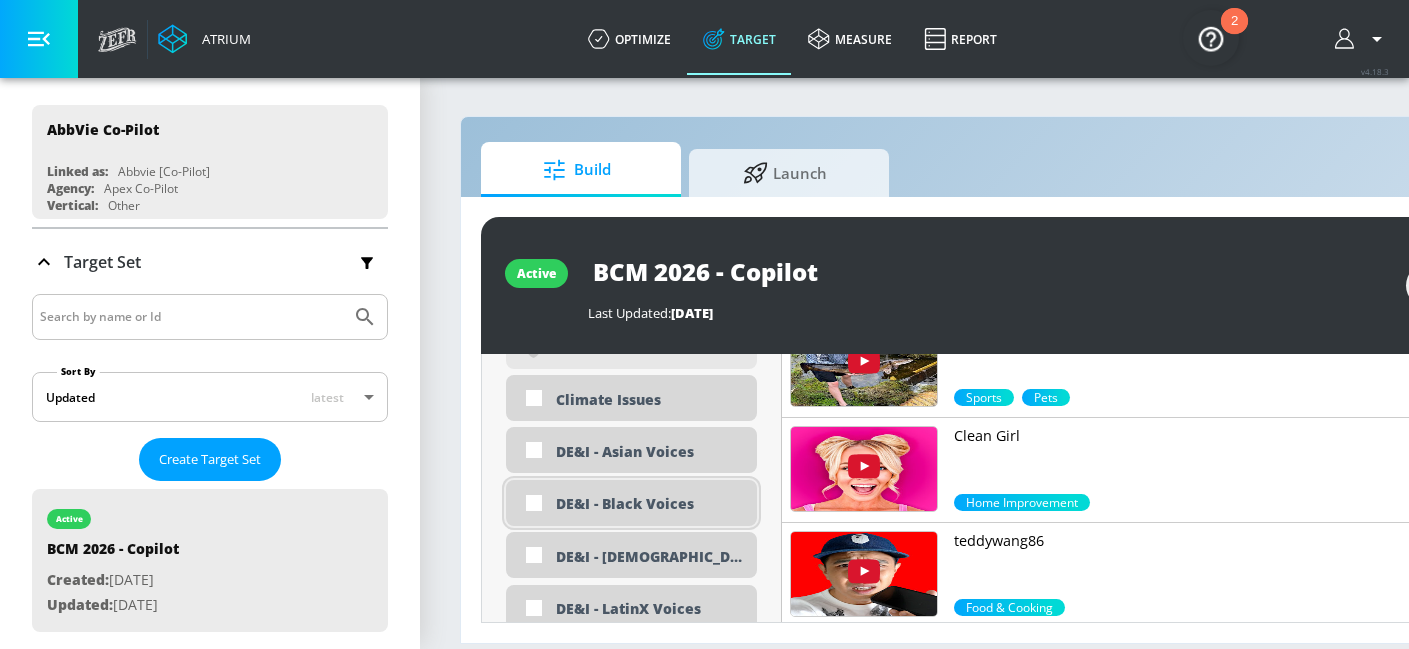 click on "DE&I - Black Voices" at bounding box center (649, 503) 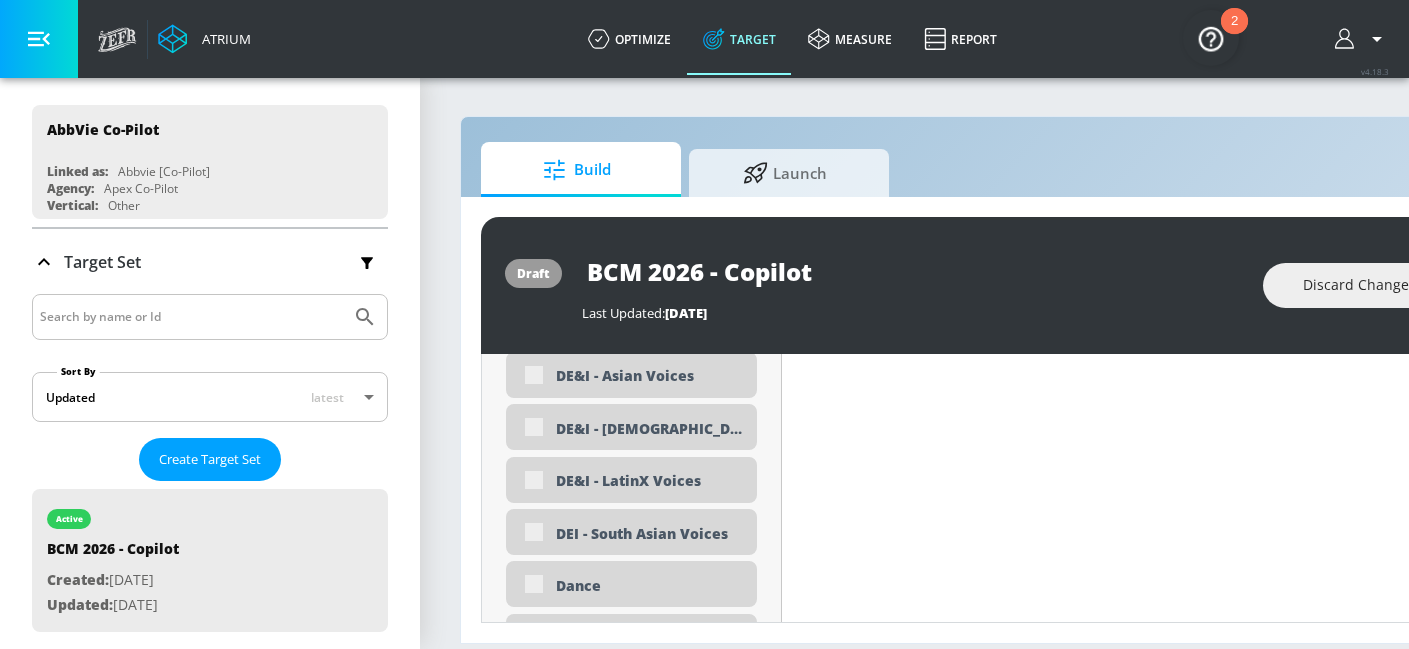 scroll, scrollTop: 2083, scrollLeft: 0, axis: vertical 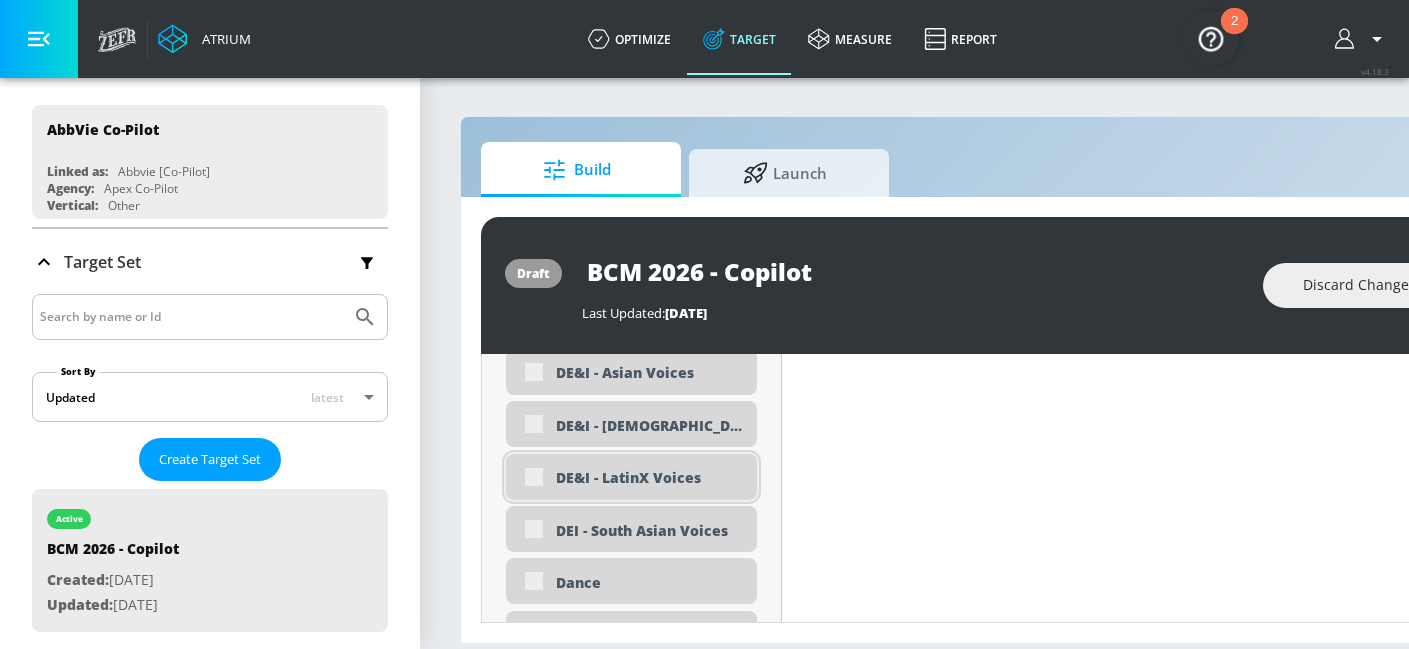 click on "DE&I - LatinX Voices" at bounding box center [631, 477] 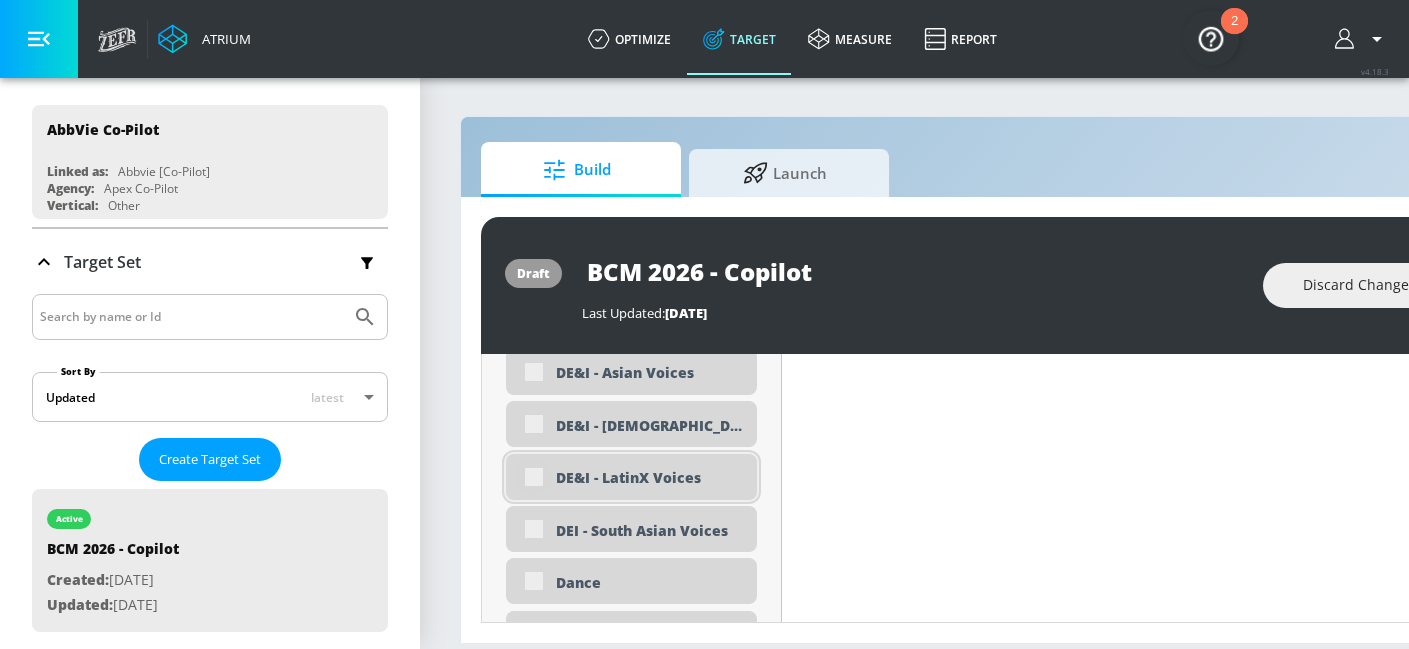 scroll, scrollTop: 2066, scrollLeft: 0, axis: vertical 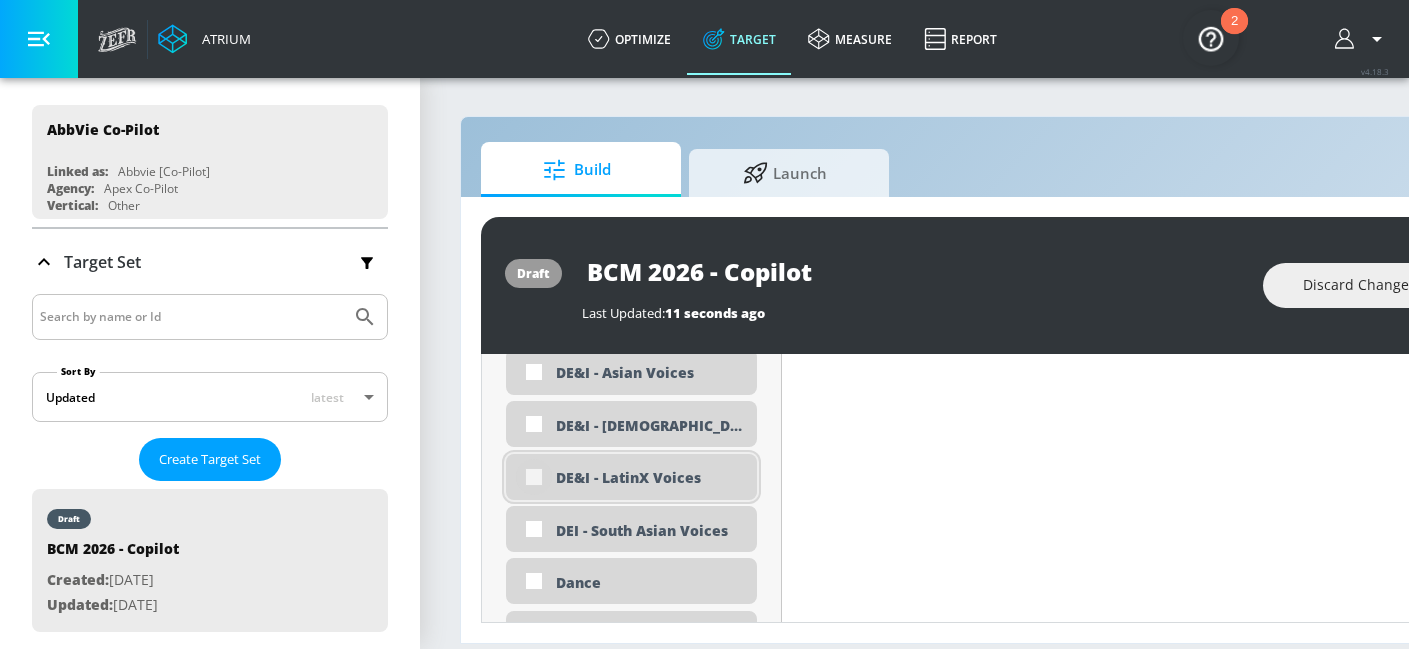 click at bounding box center (534, 477) 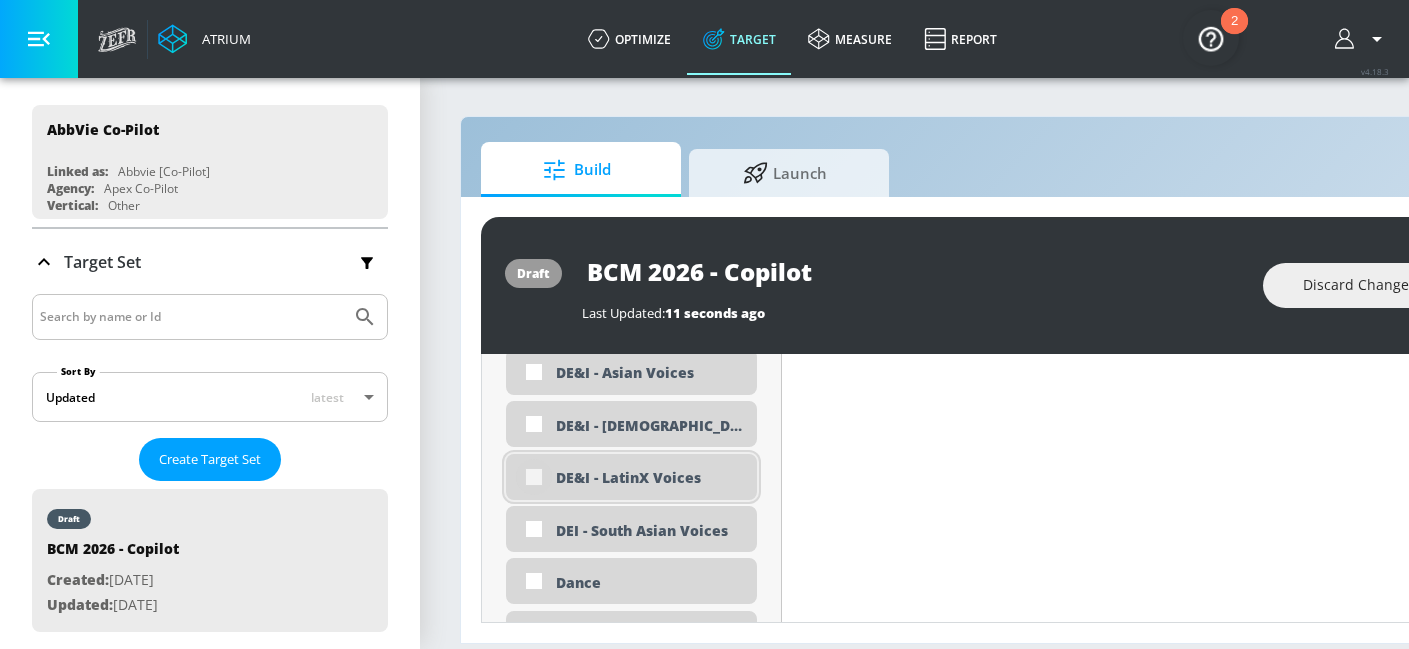 checkbox on "true" 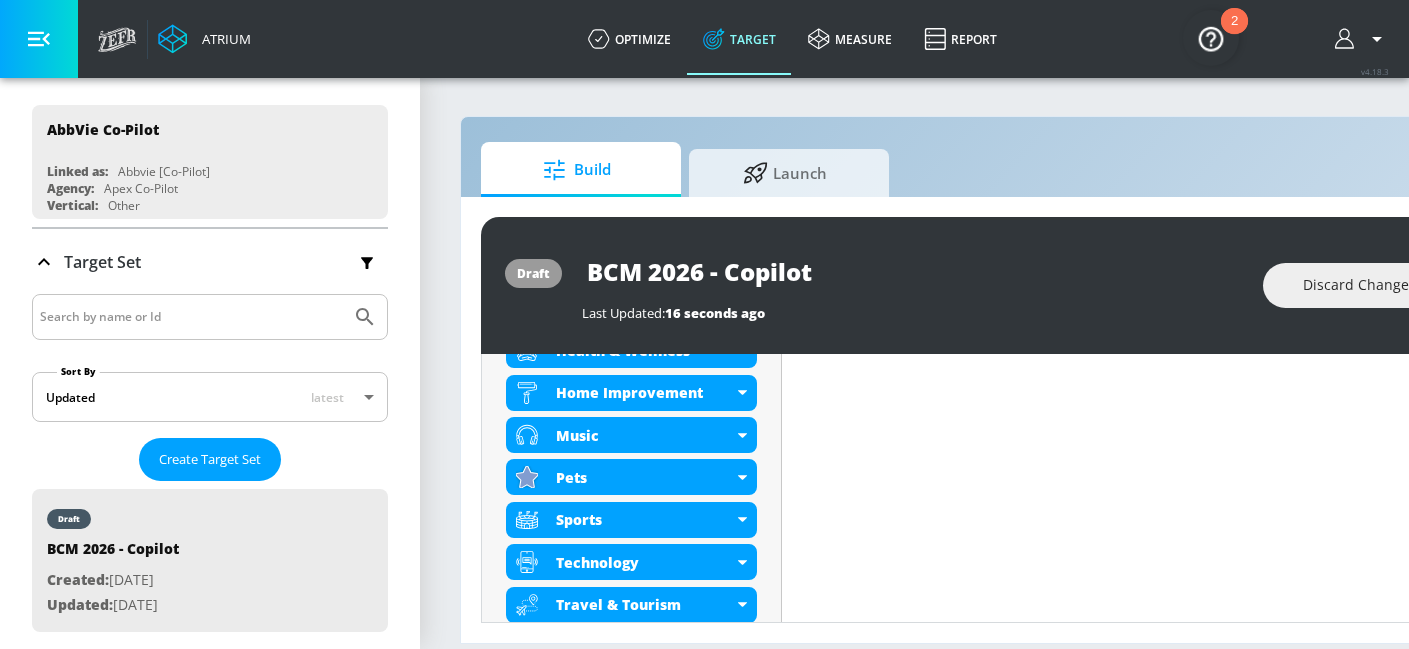 scroll, scrollTop: 0, scrollLeft: 0, axis: both 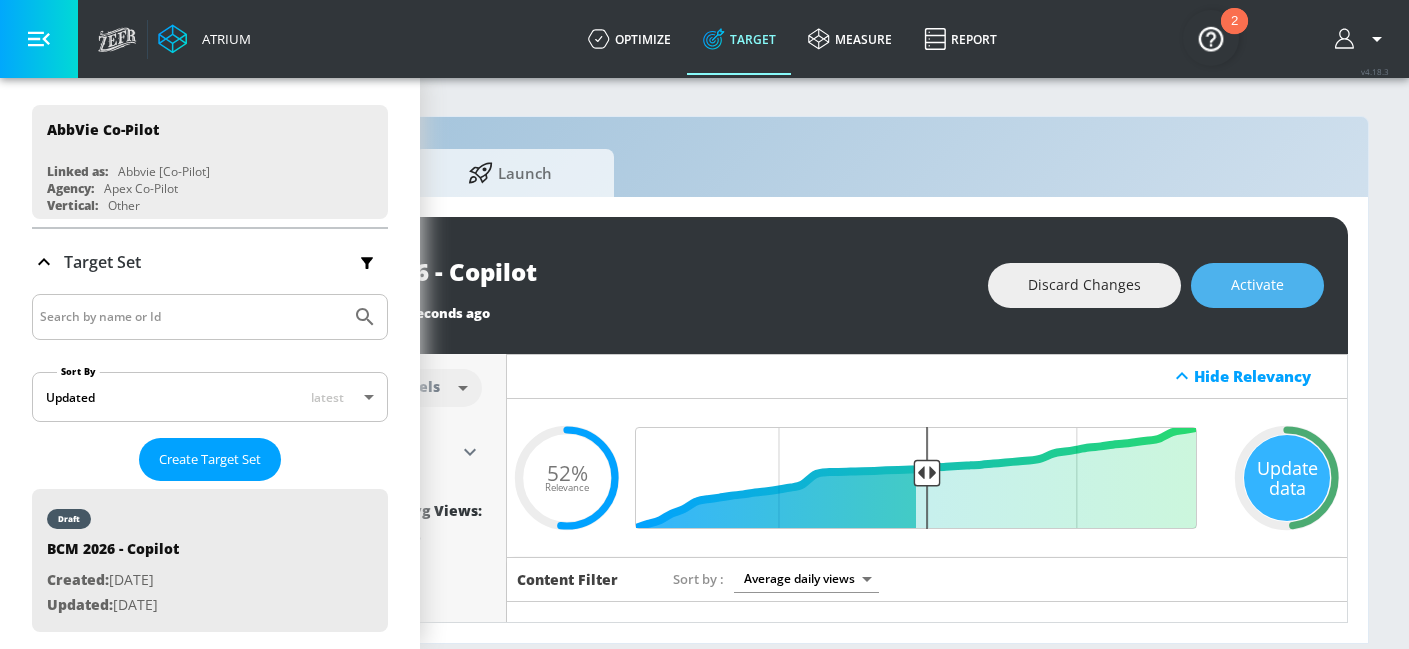 click on "Activate" at bounding box center (1257, 285) 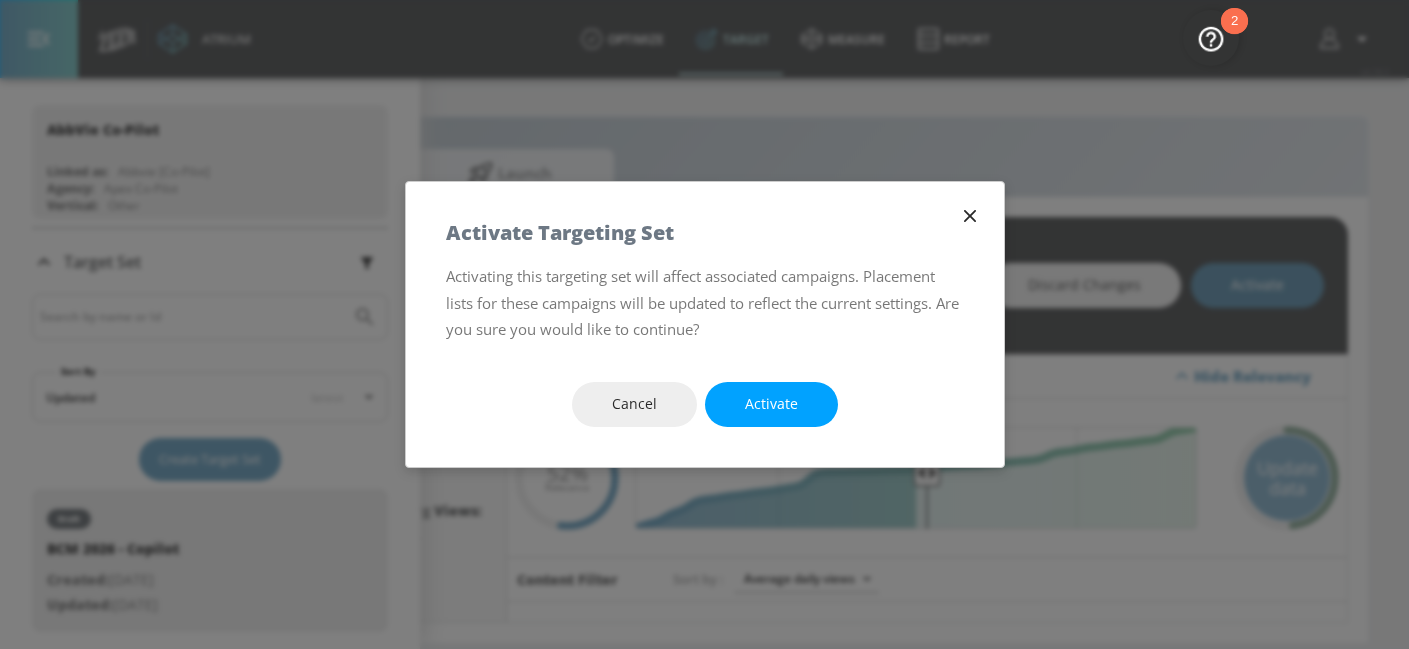 scroll, scrollTop: 0, scrollLeft: 275, axis: horizontal 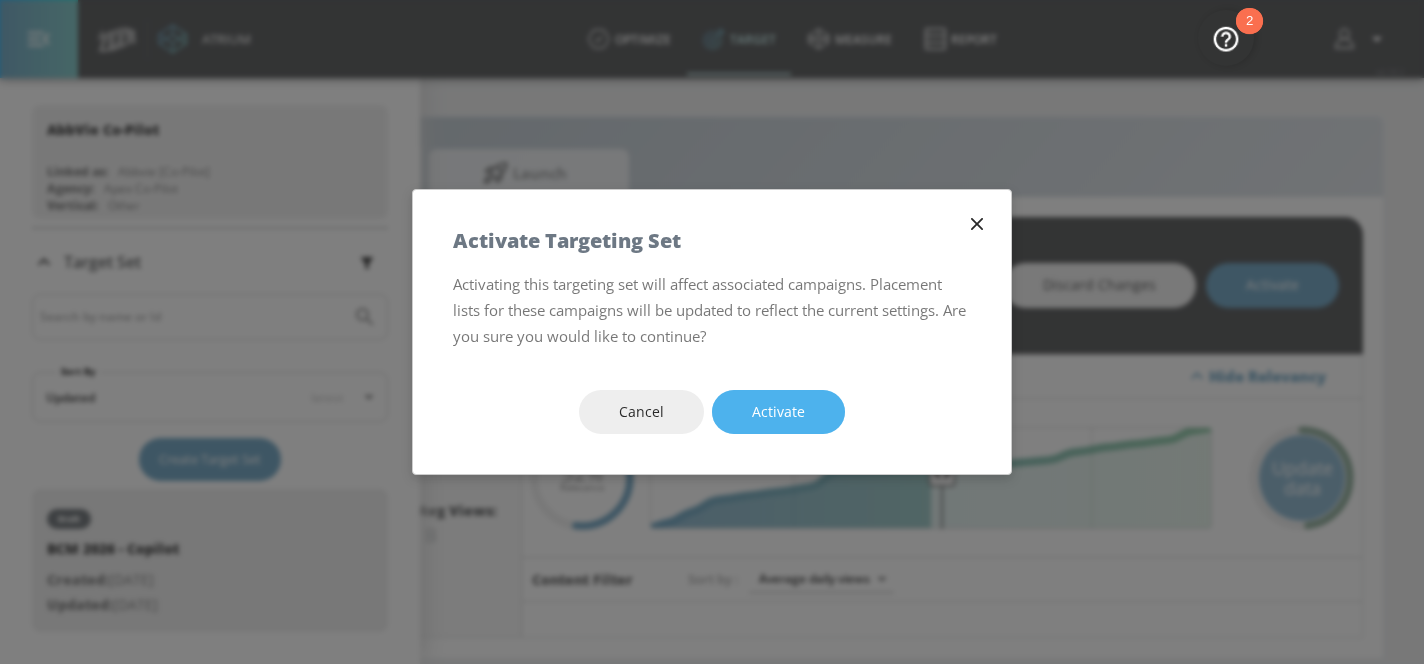 click on "Activate" at bounding box center [778, 412] 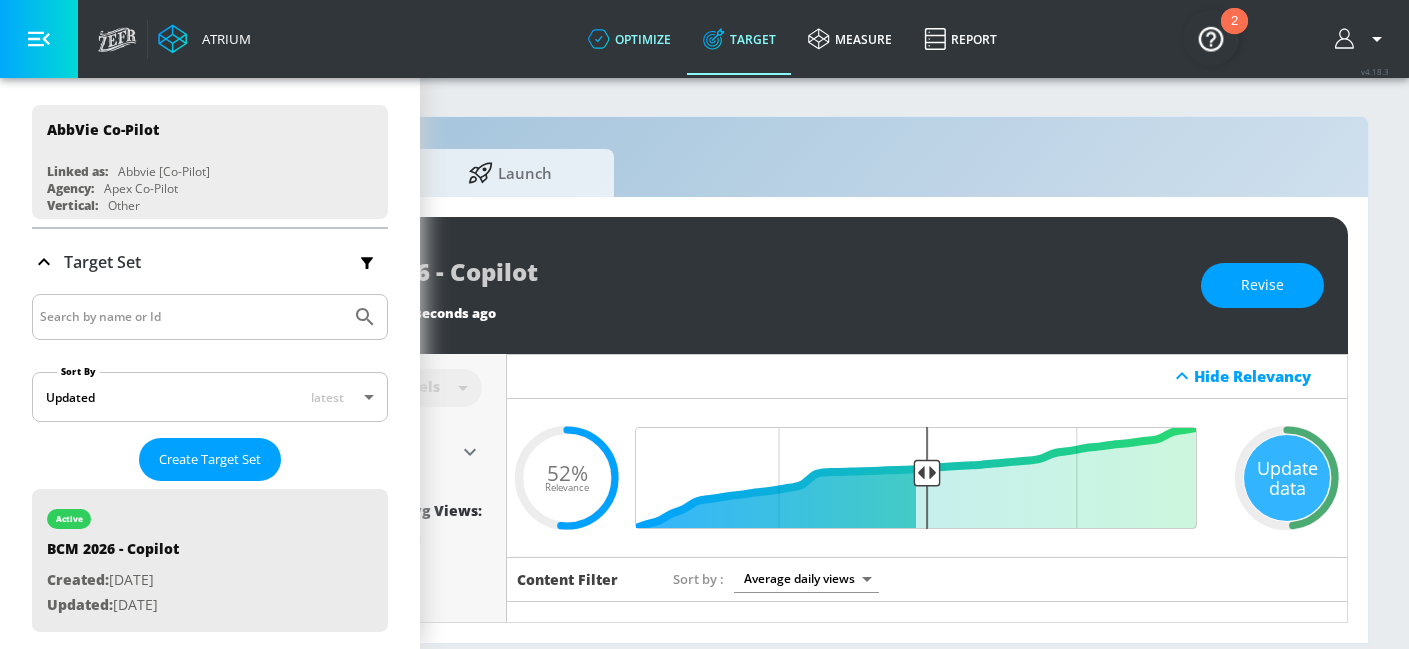 click on "optimize" at bounding box center [629, 39] 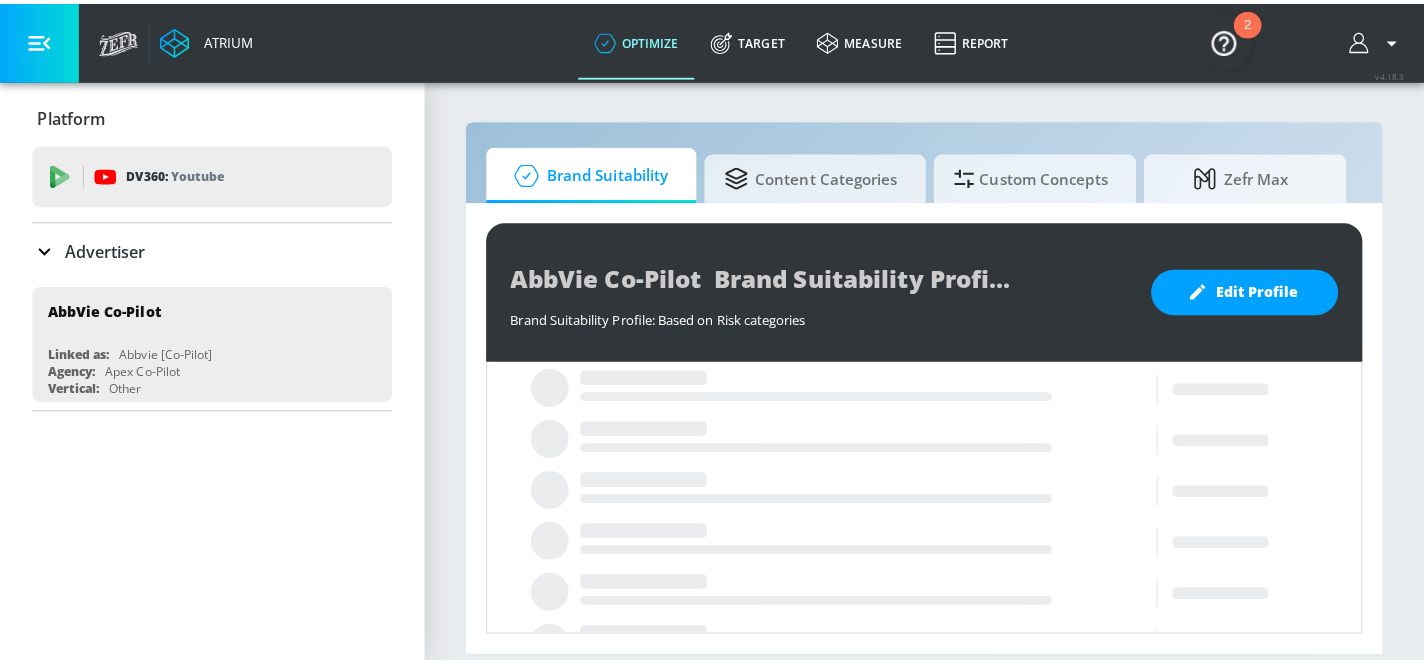 scroll, scrollTop: 0, scrollLeft: 0, axis: both 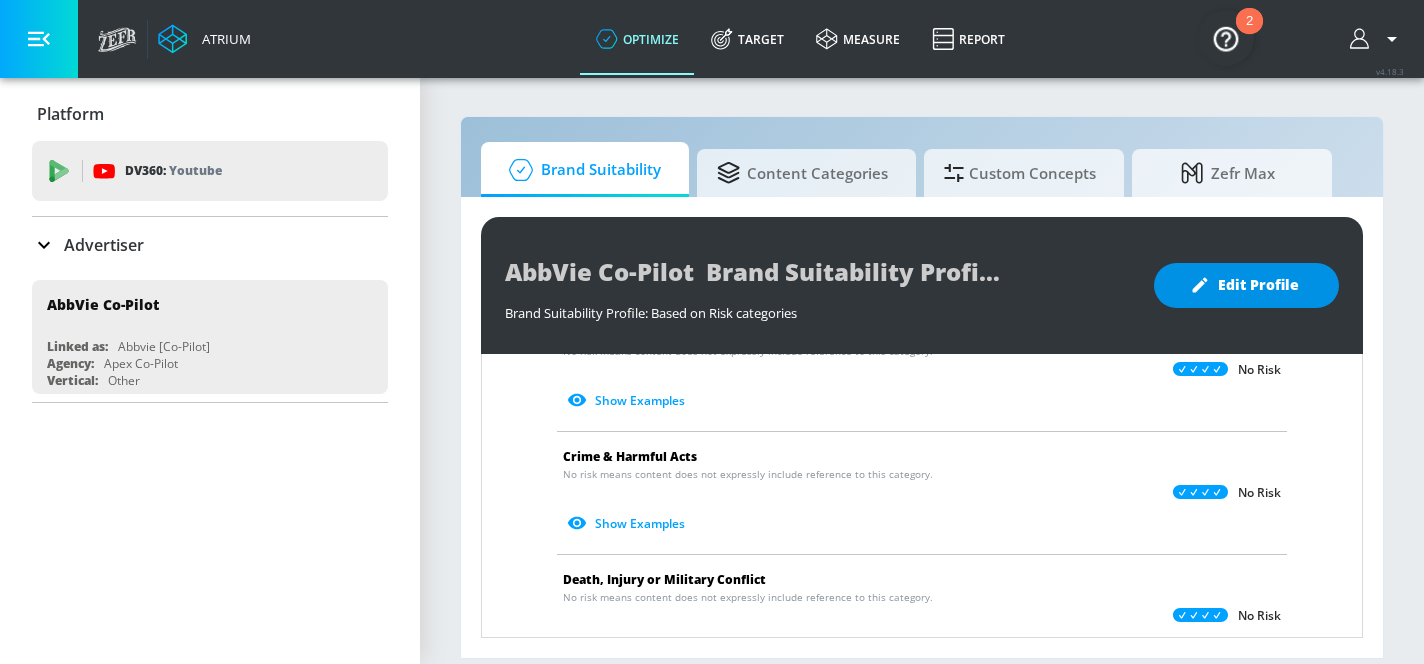 click 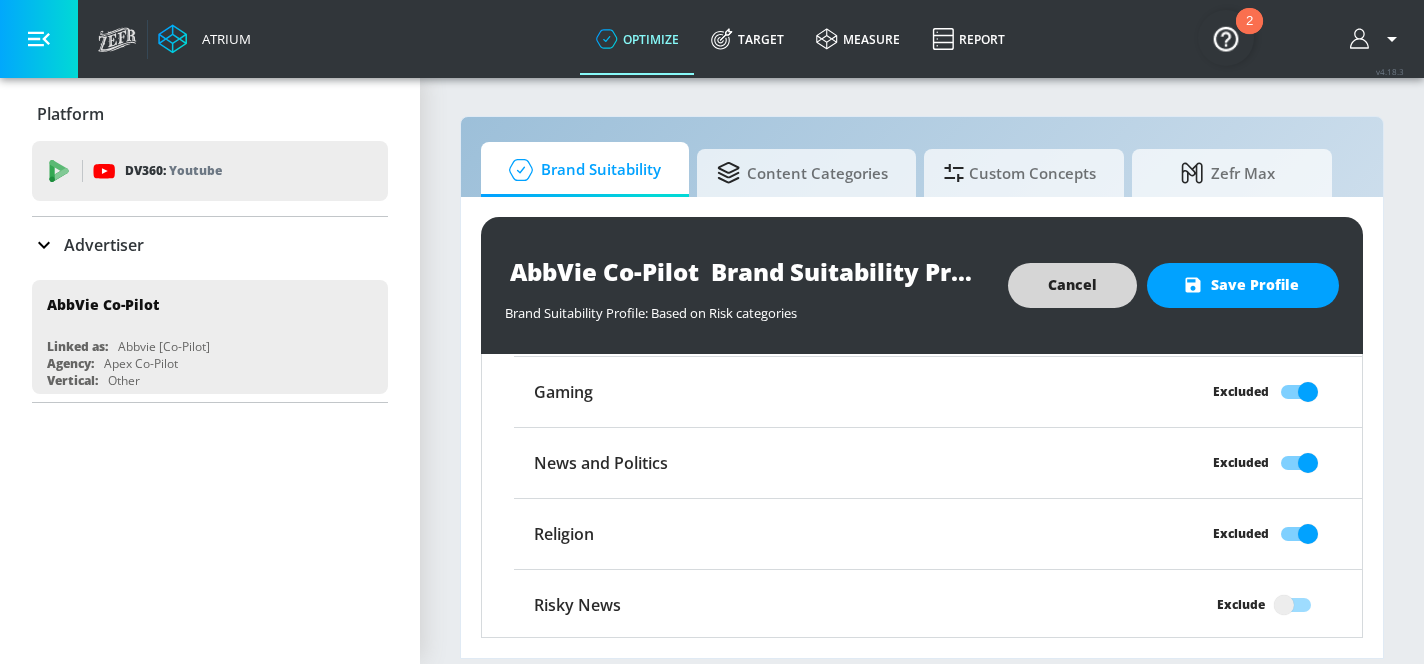scroll, scrollTop: 1803, scrollLeft: 0, axis: vertical 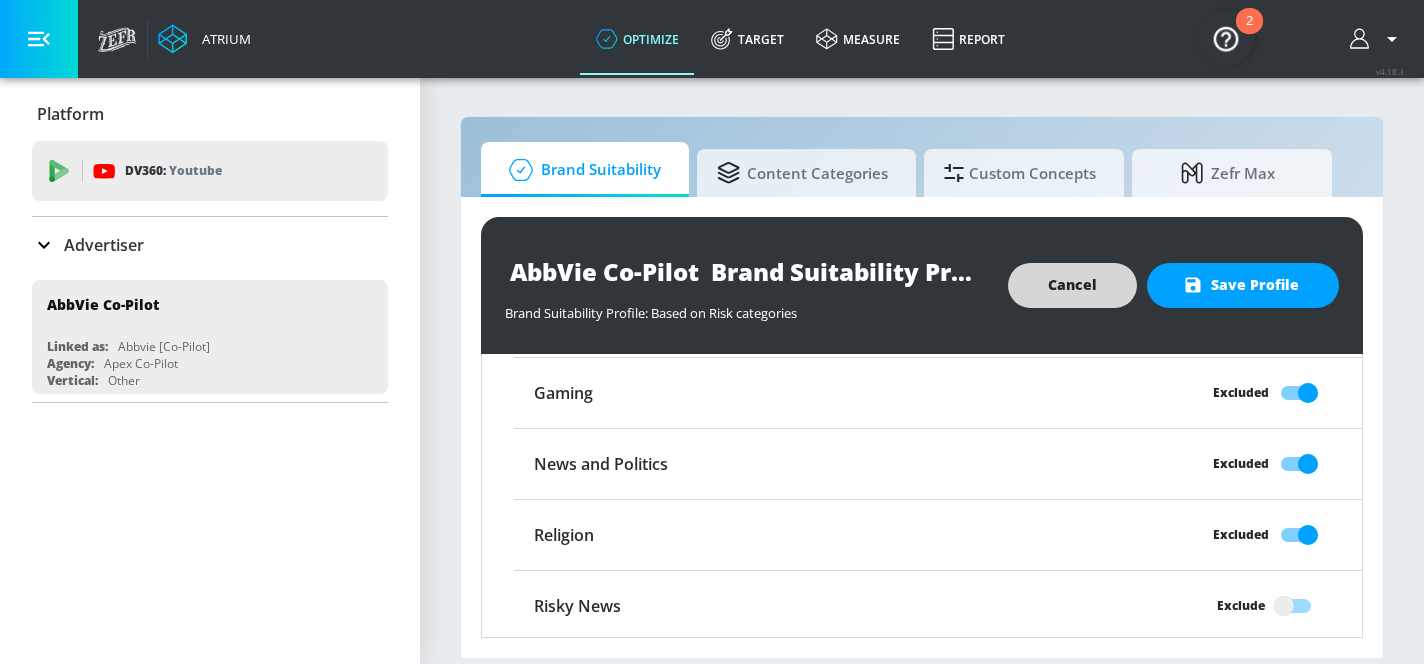 click on "Excluded" at bounding box center [1308, 393] 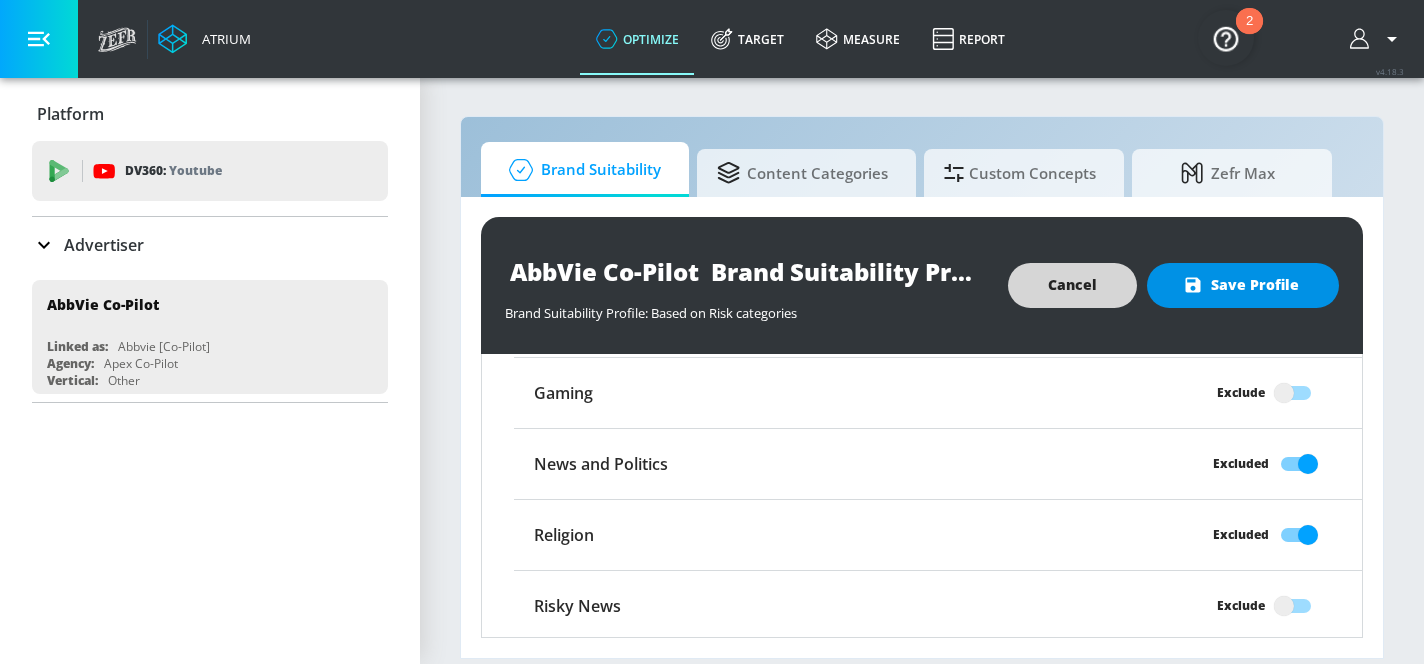 click on "Save Profile" at bounding box center (1243, 285) 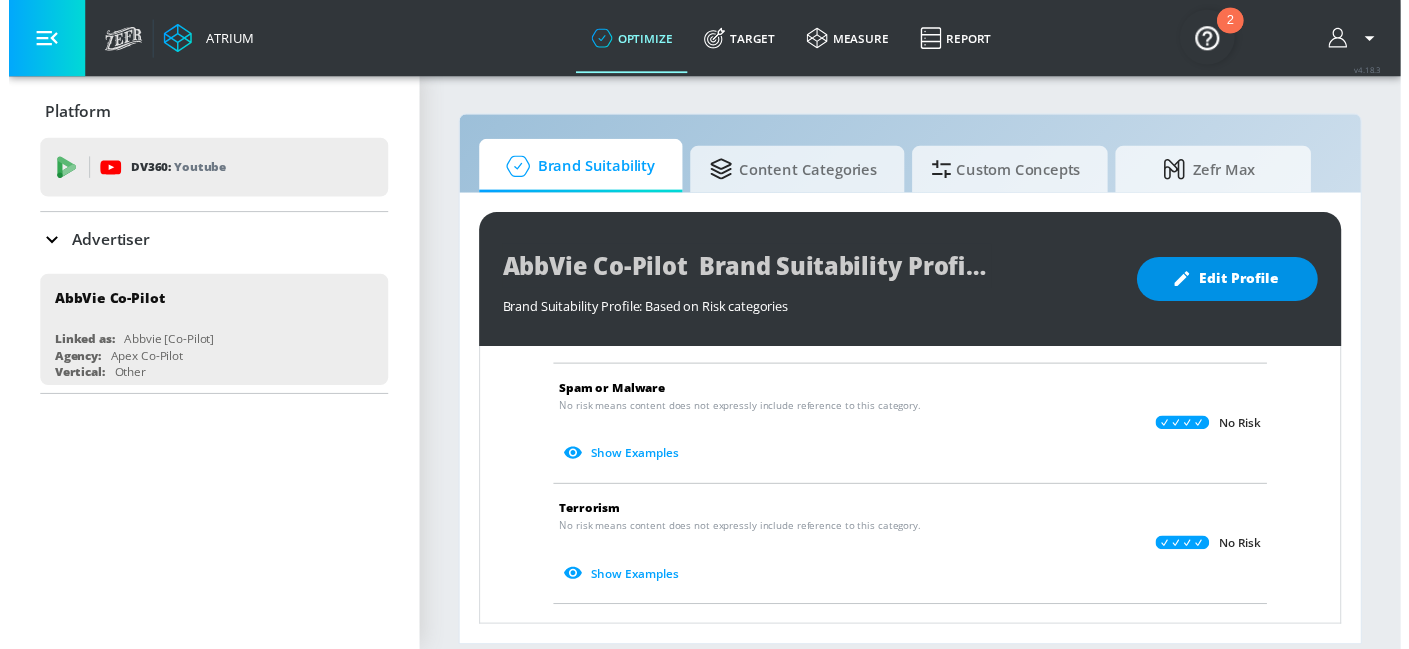 scroll, scrollTop: 1113, scrollLeft: 0, axis: vertical 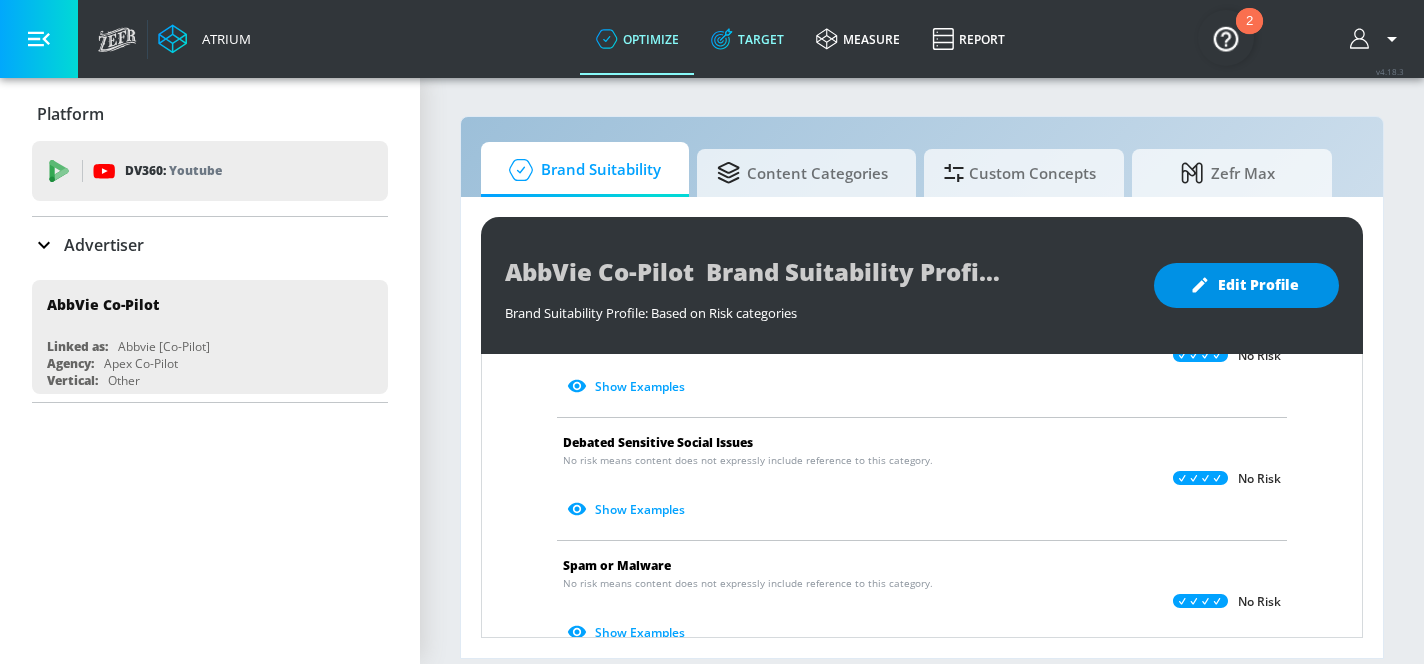 click on "Target" at bounding box center (747, 39) 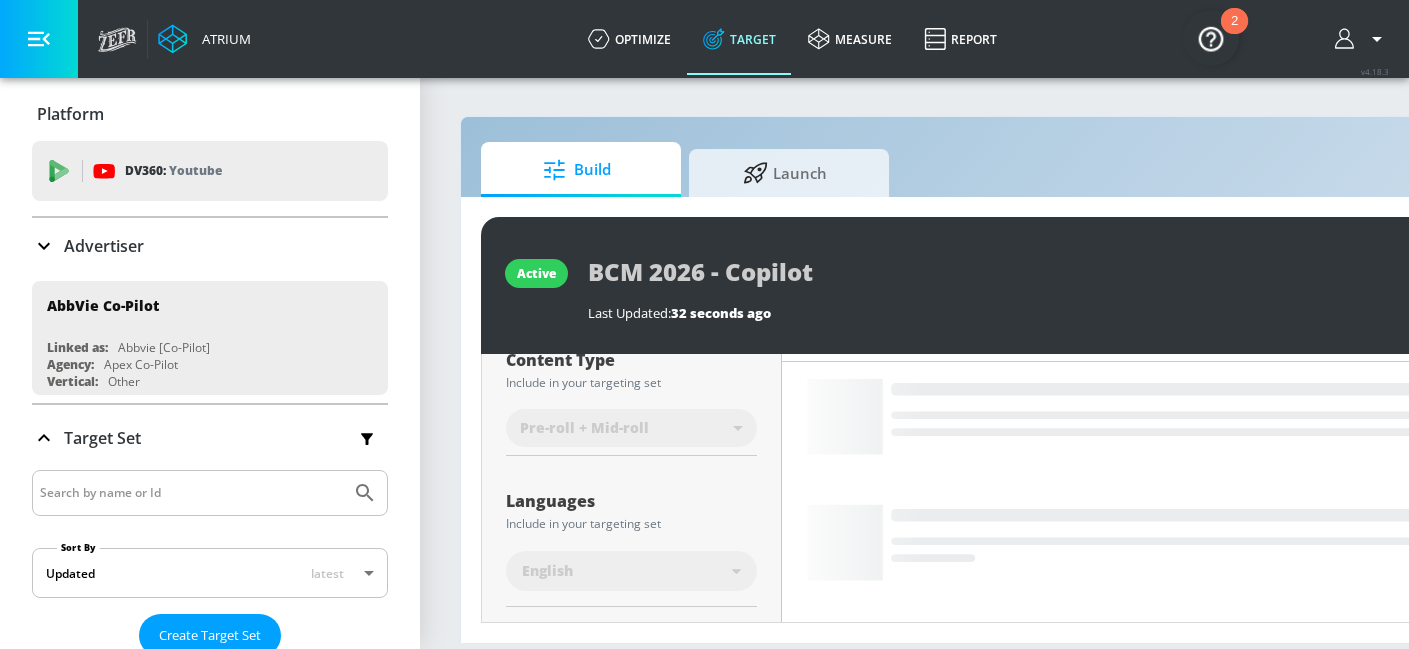 scroll, scrollTop: 156, scrollLeft: 0, axis: vertical 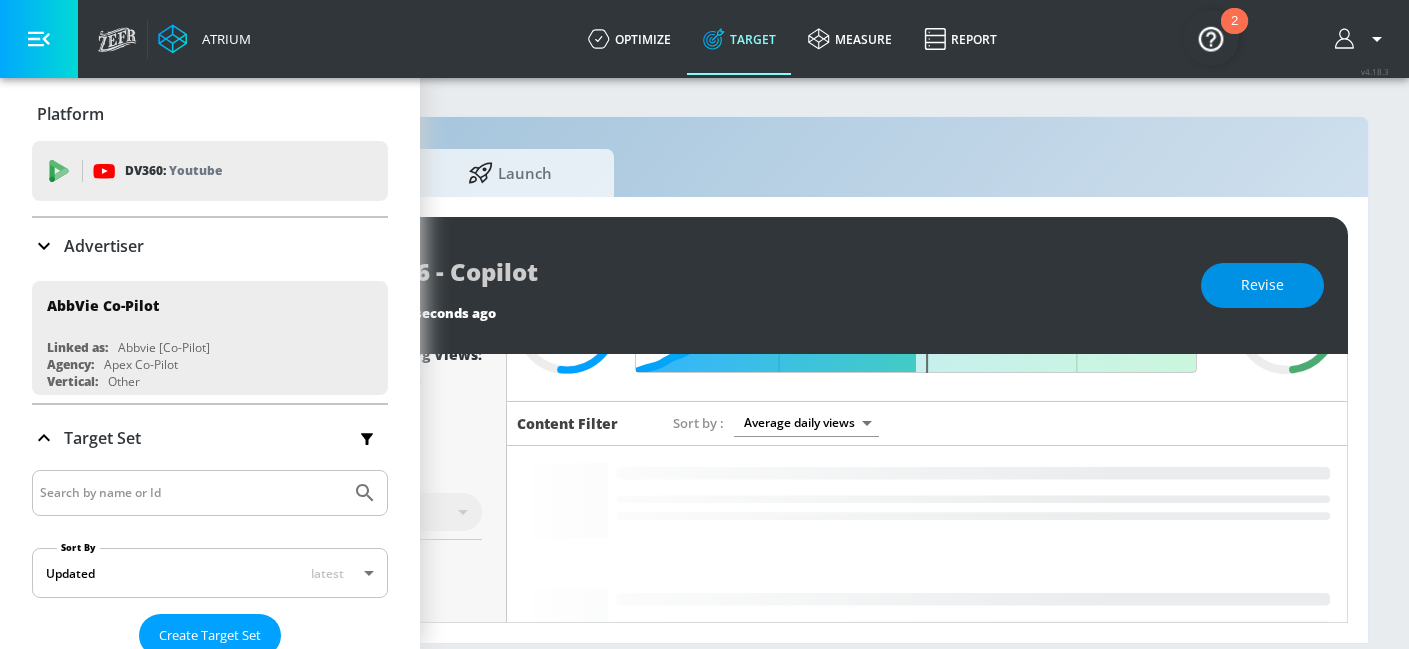 click on "Revise" at bounding box center [1262, 285] 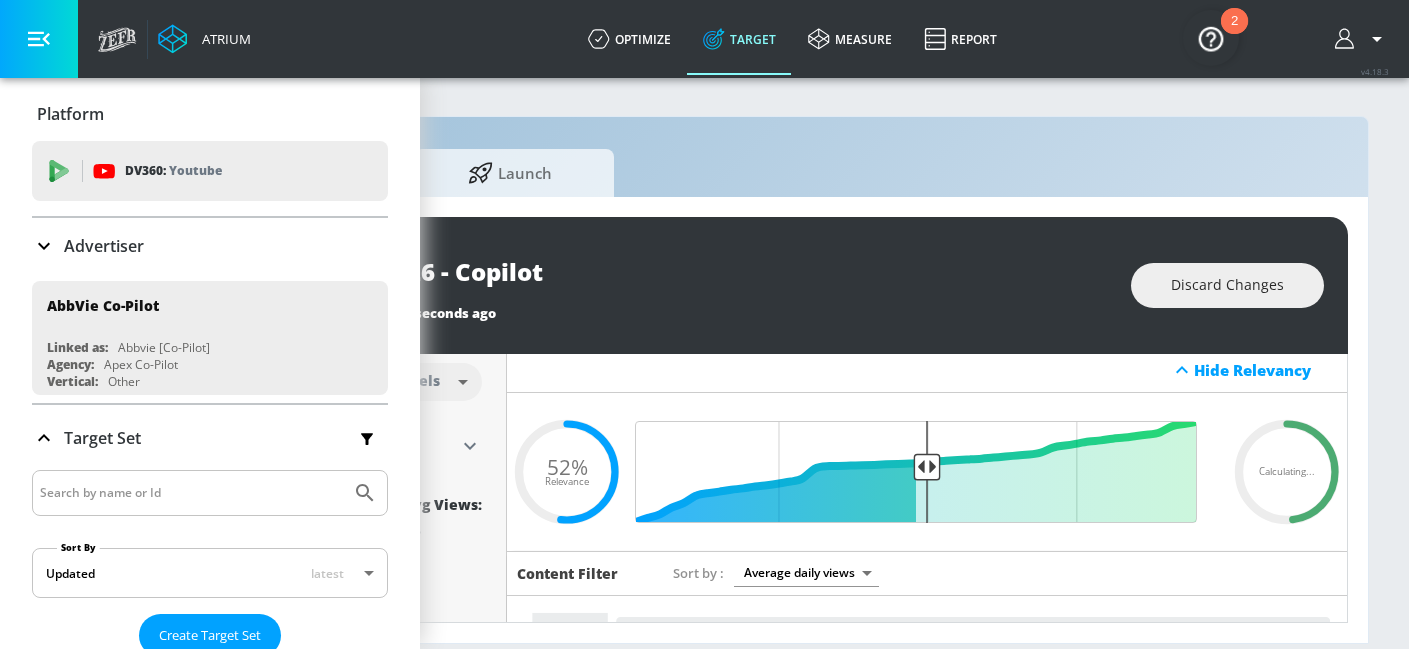 scroll, scrollTop: 0, scrollLeft: 0, axis: both 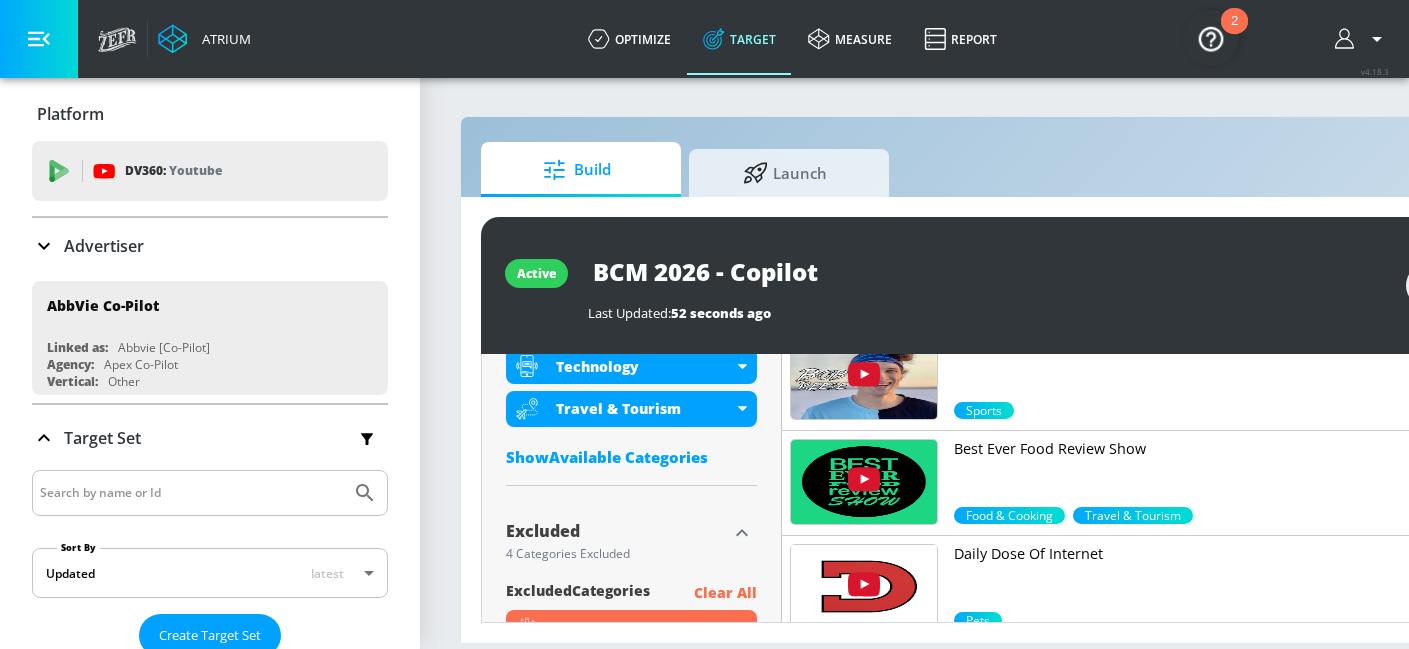 click on "Show  Available Categories" at bounding box center (631, 457) 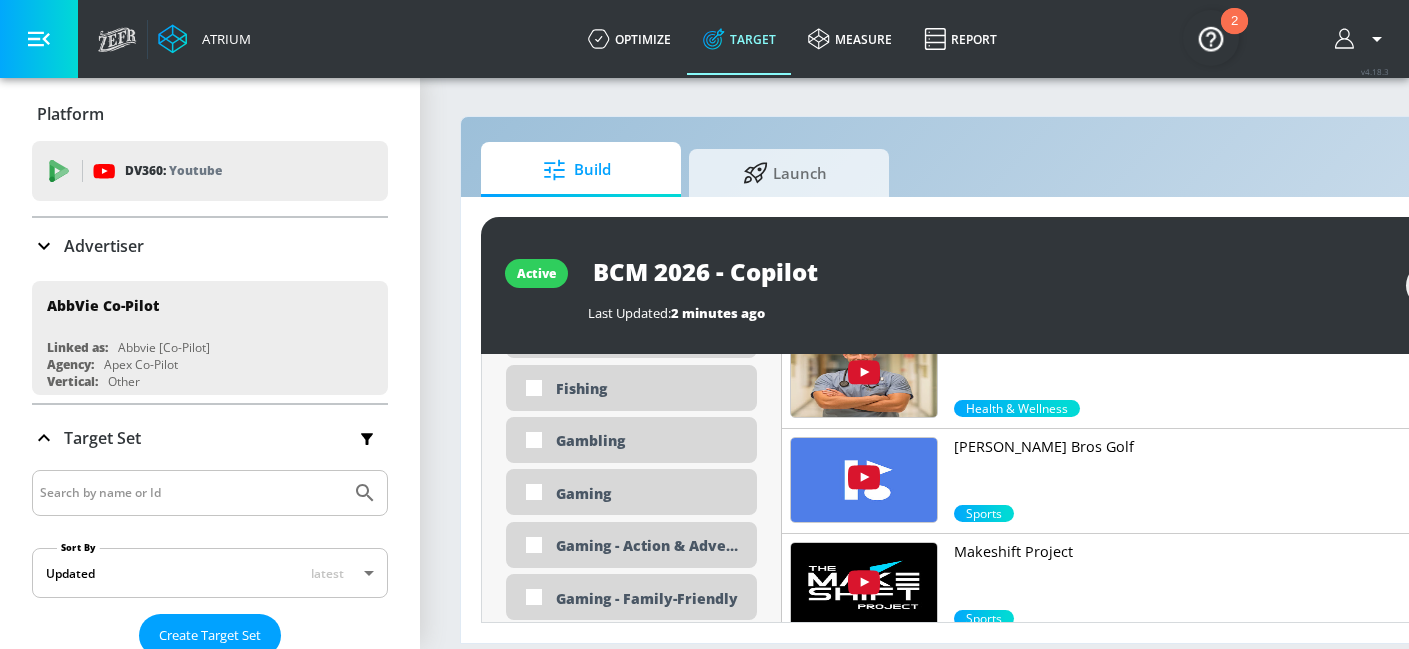 scroll, scrollTop: 2686, scrollLeft: 0, axis: vertical 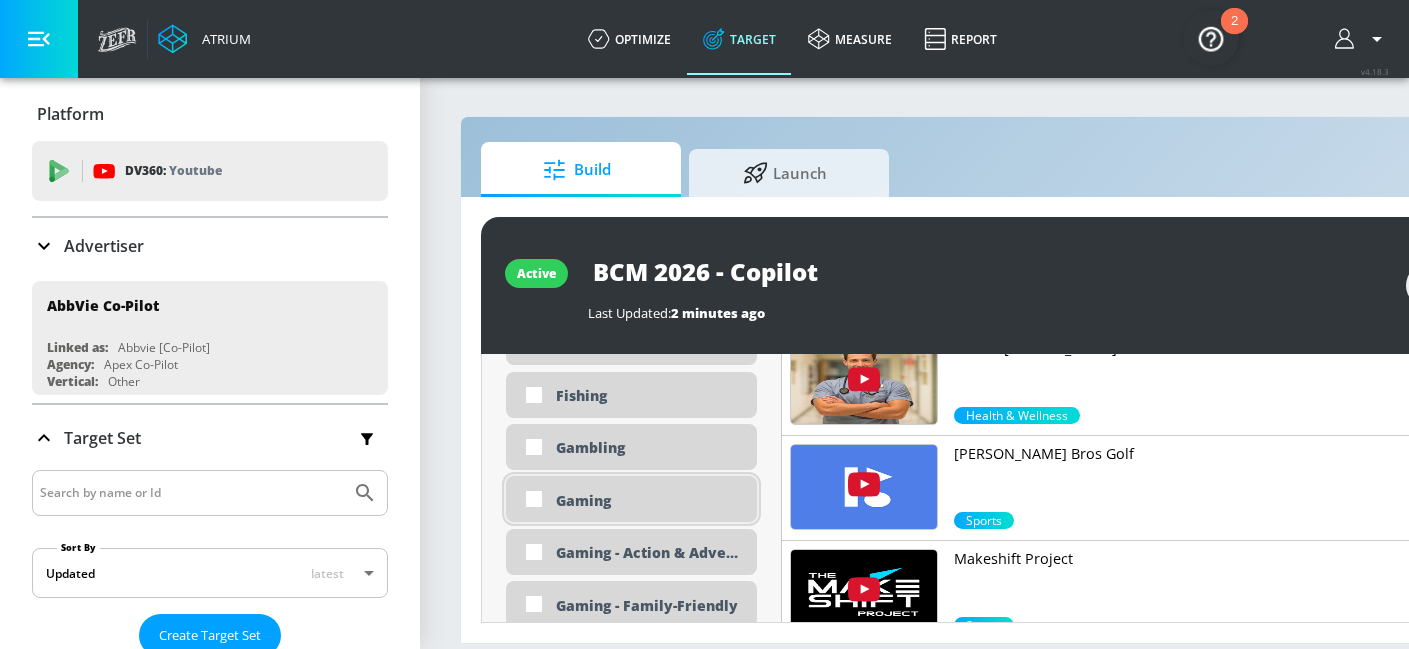 click on "Gaming" at bounding box center (649, 500) 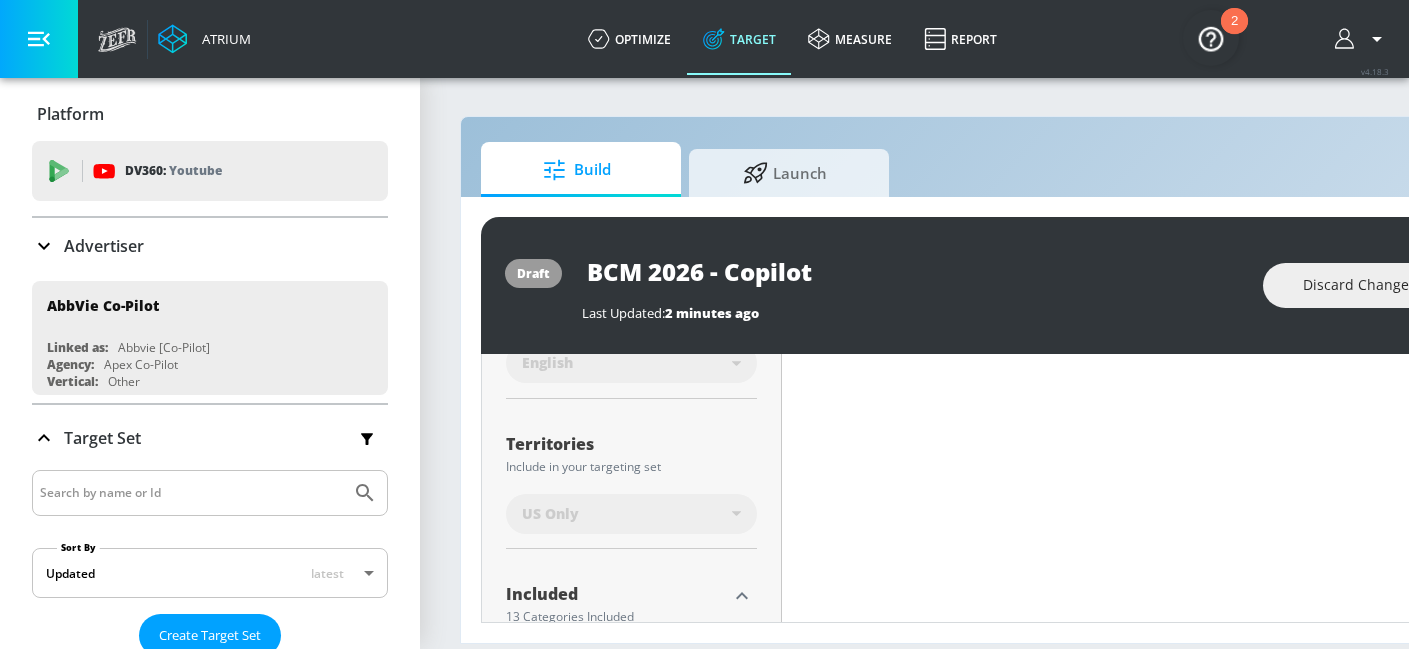scroll, scrollTop: 568, scrollLeft: 0, axis: vertical 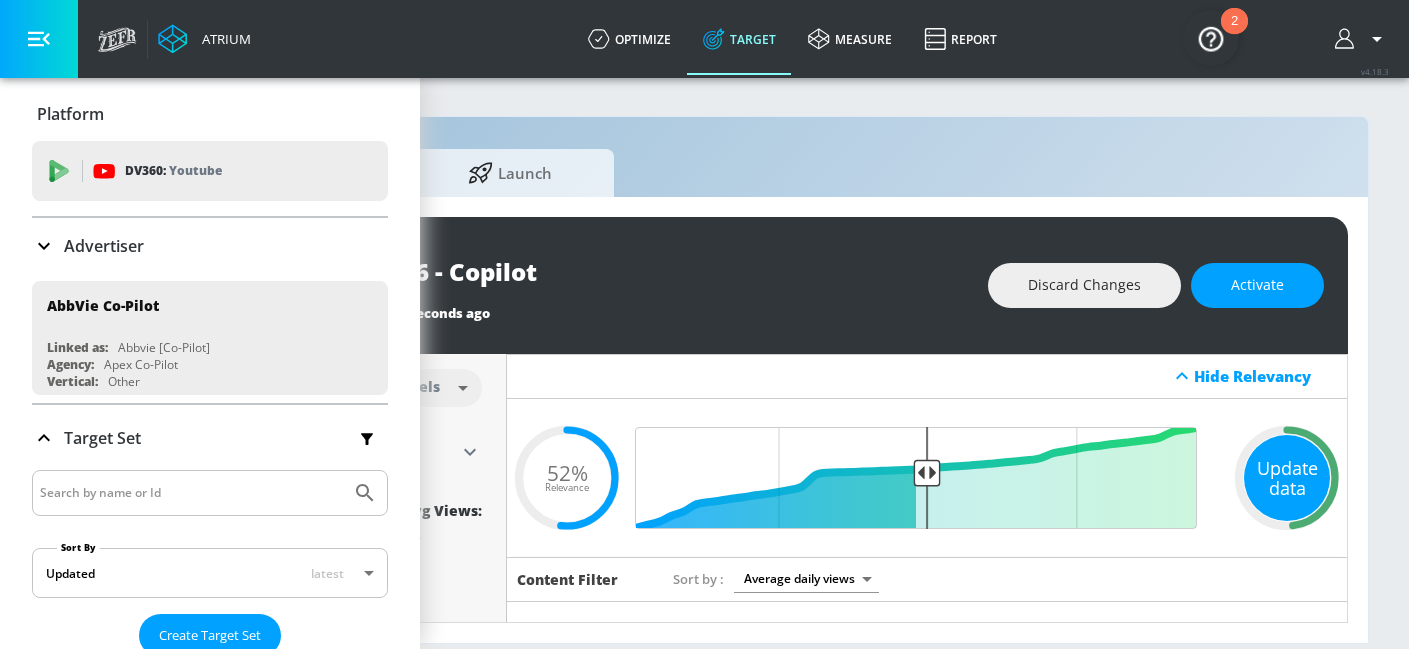 click on "Update data" at bounding box center (1287, 478) 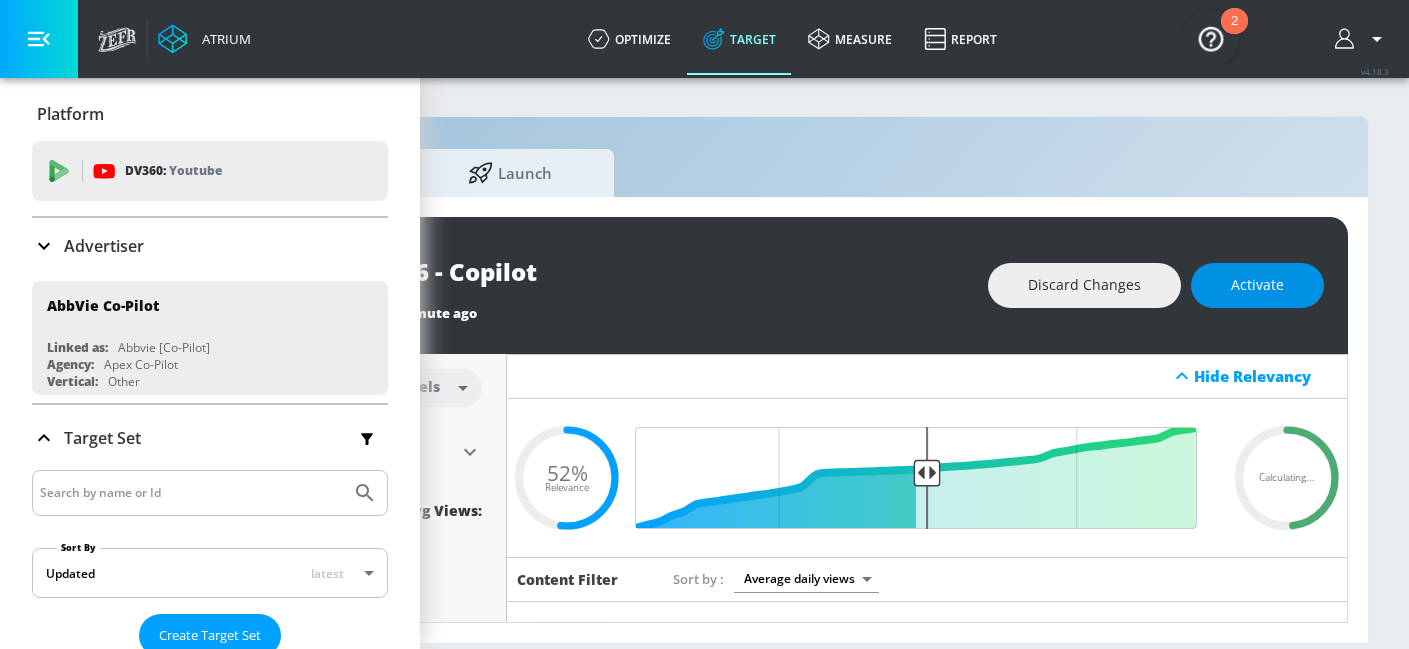 click on "Activate" at bounding box center (1257, 285) 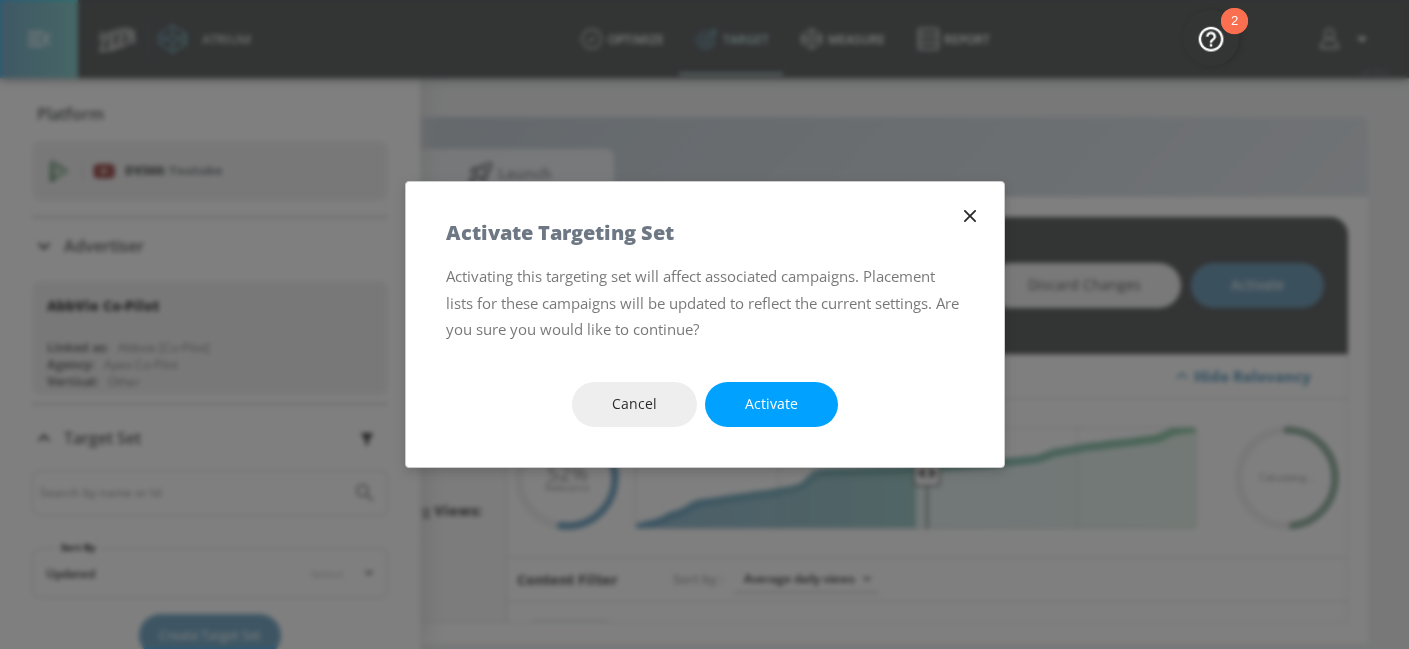 scroll, scrollTop: 0, scrollLeft: 275, axis: horizontal 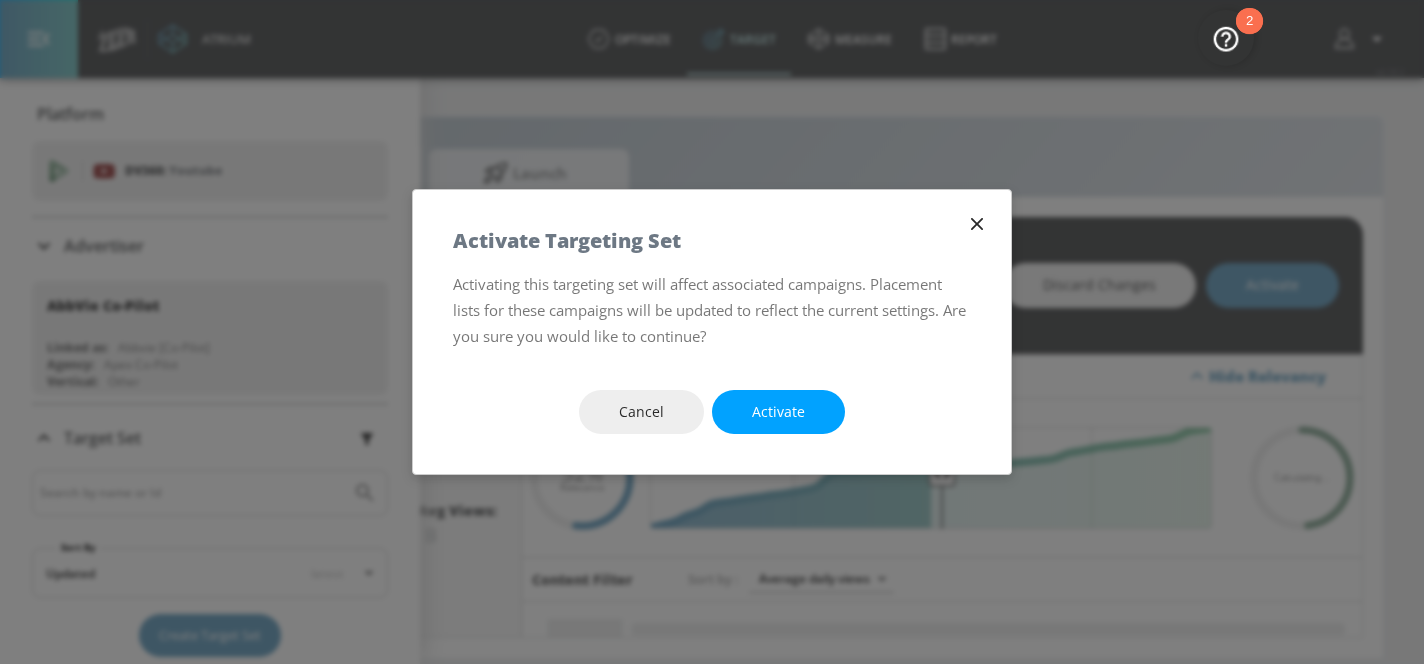 click on "Activate" at bounding box center (778, 412) 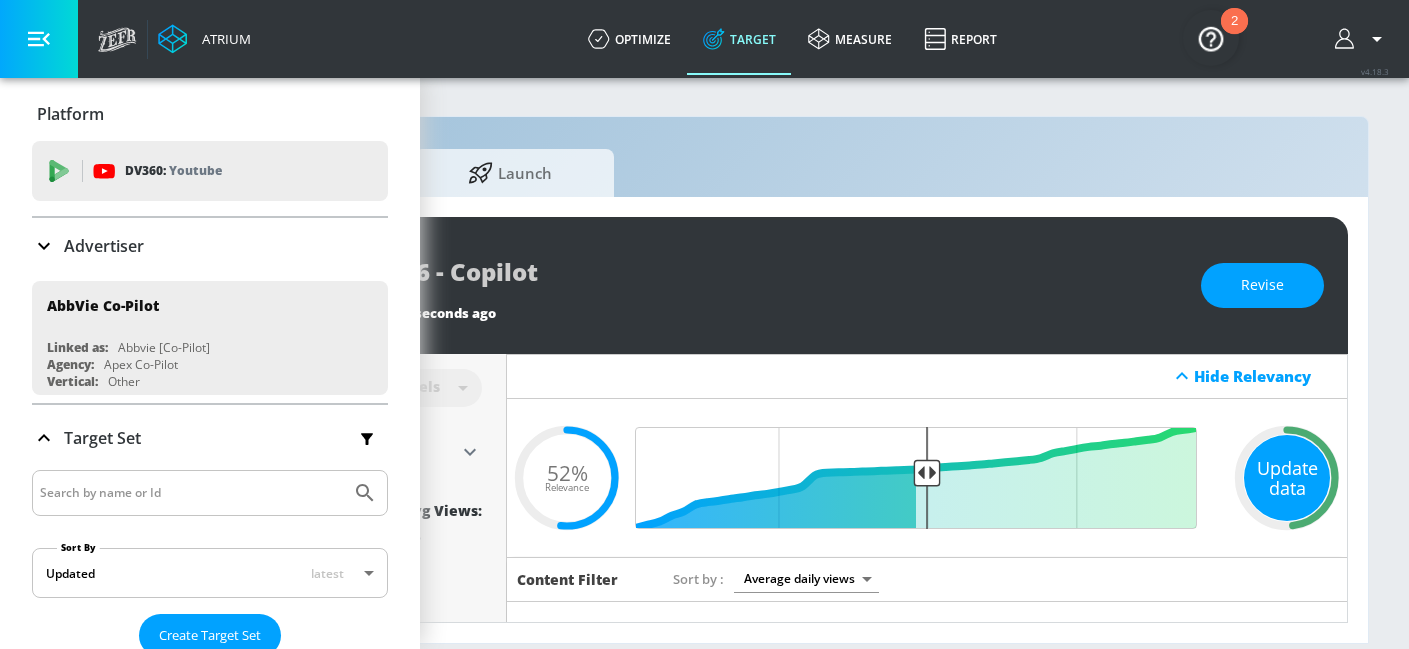 click on "Update data" at bounding box center (1287, 478) 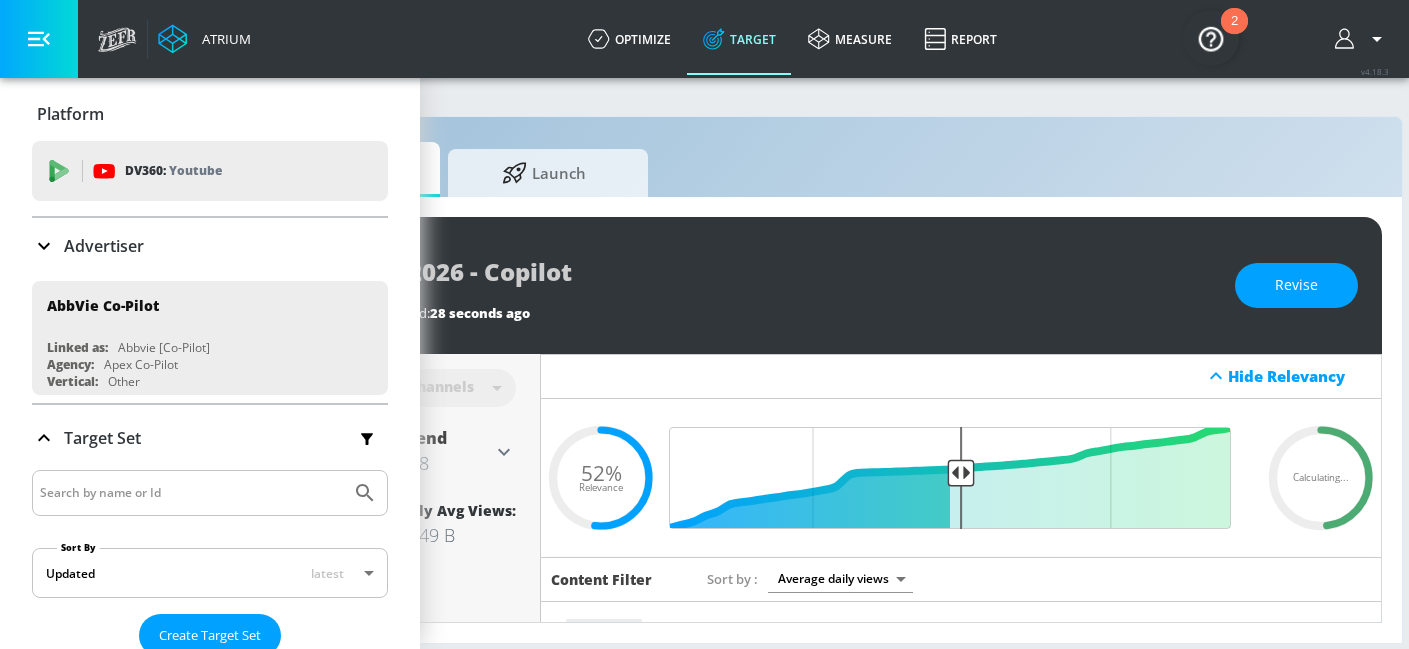 scroll, scrollTop: 0, scrollLeft: 290, axis: horizontal 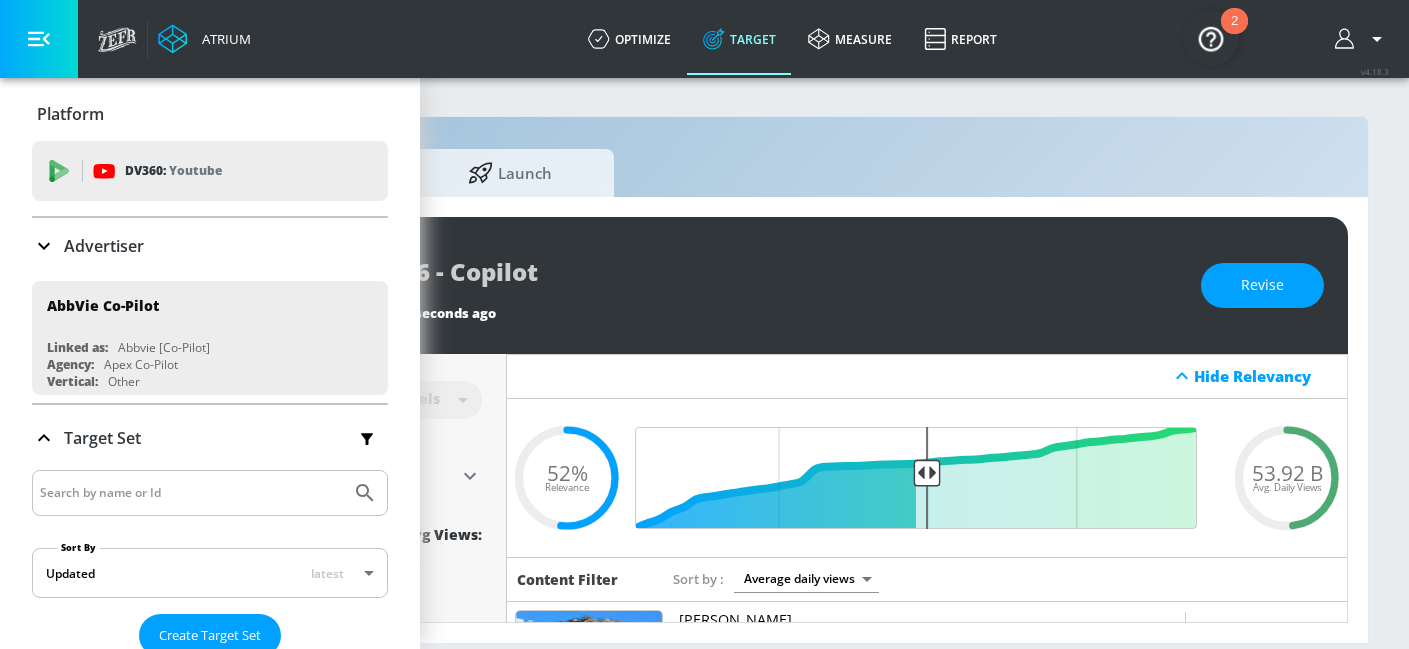 click on "53.92 B" at bounding box center [1287, 472] 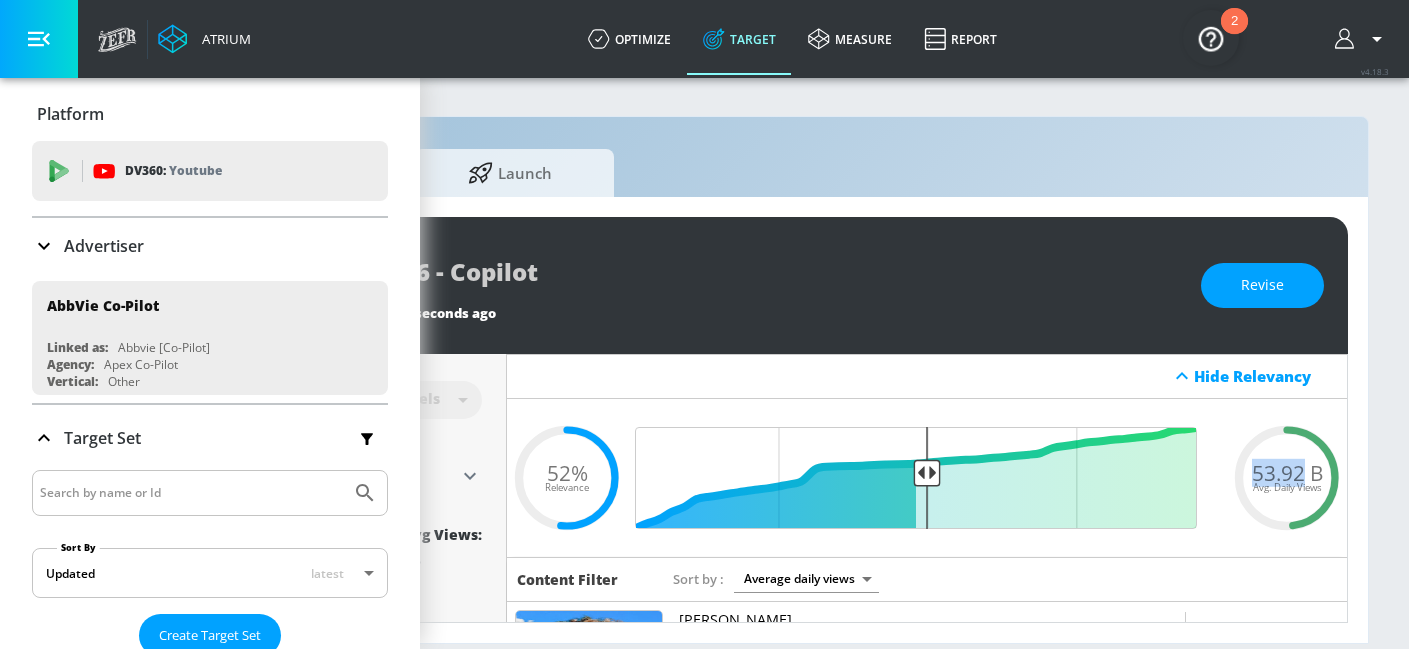 click on "53.92 B" at bounding box center [1287, 472] 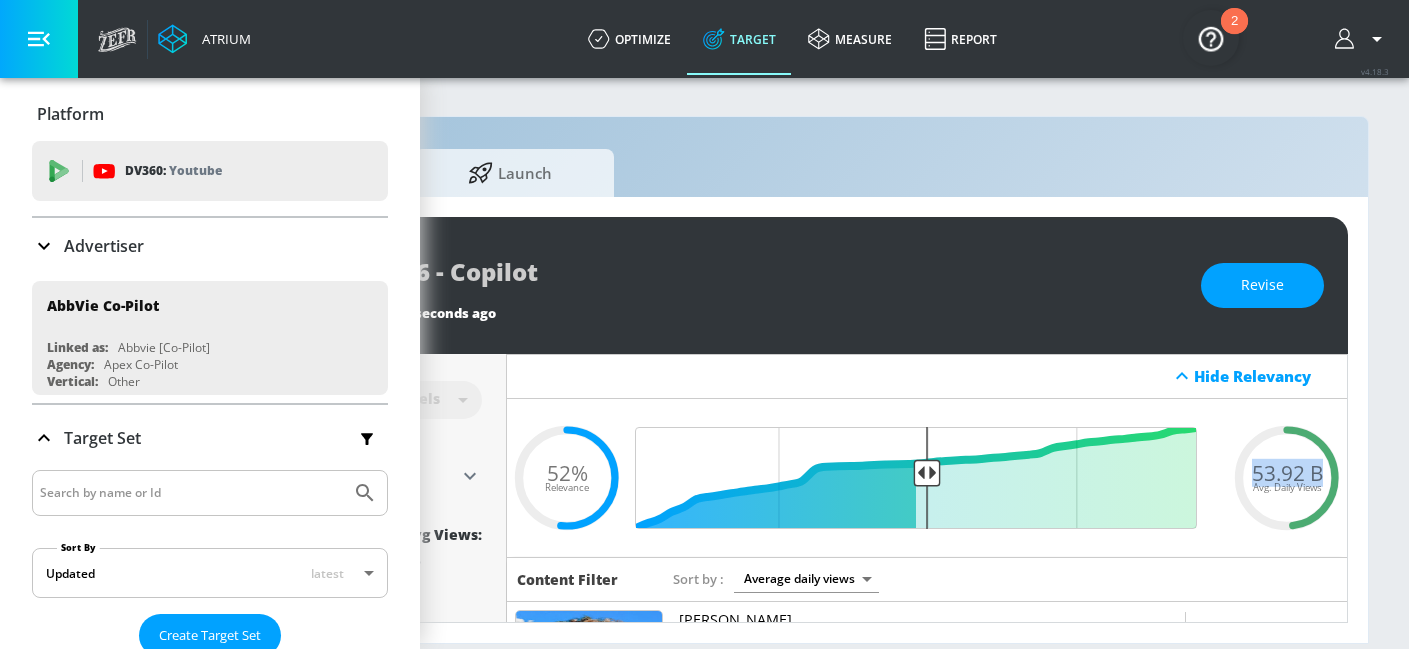 drag, startPoint x: 1305, startPoint y: 473, endPoint x: 1239, endPoint y: 472, distance: 66.007576 